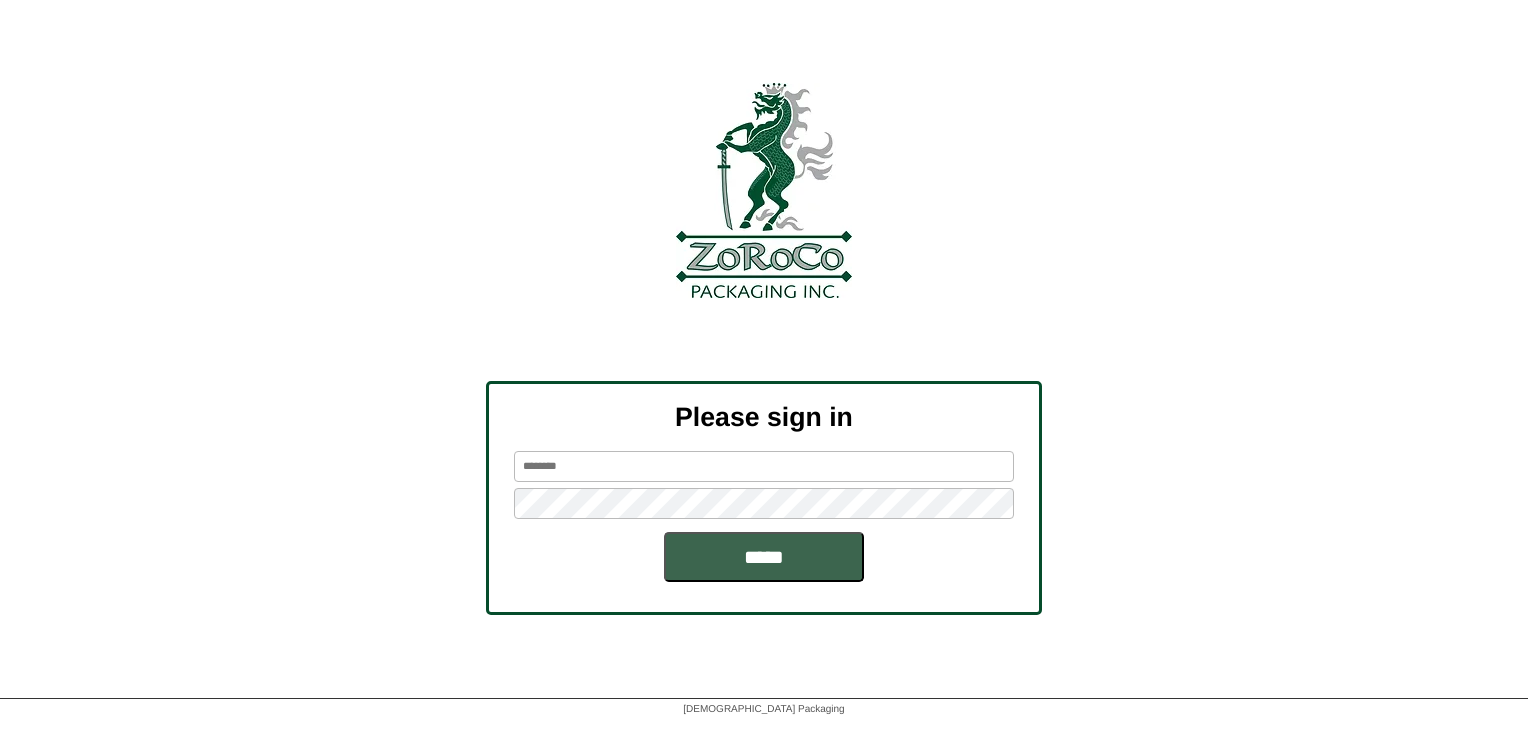 scroll, scrollTop: 0, scrollLeft: 0, axis: both 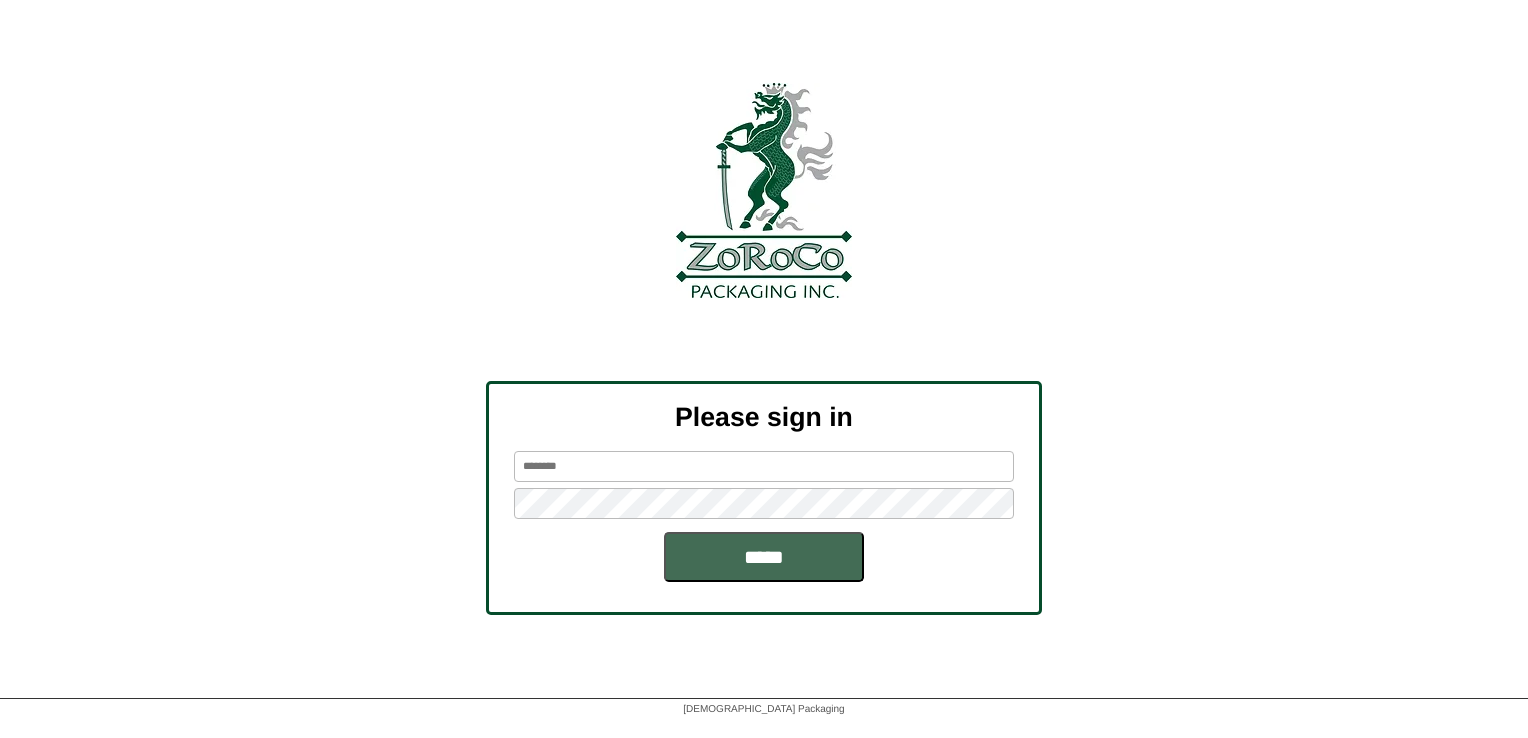type on "*********" 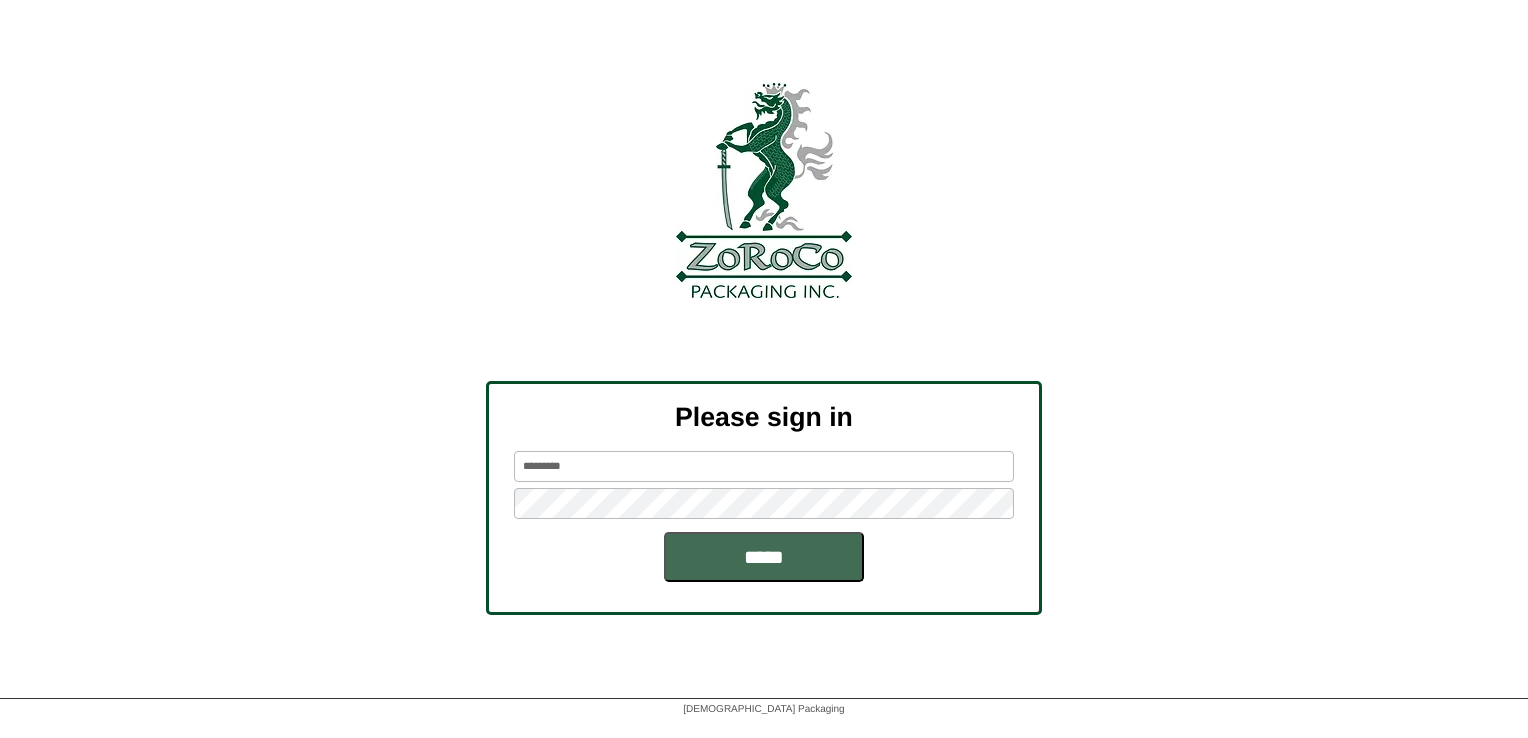 click on "Please sign in
*********
*****" at bounding box center [764, 498] 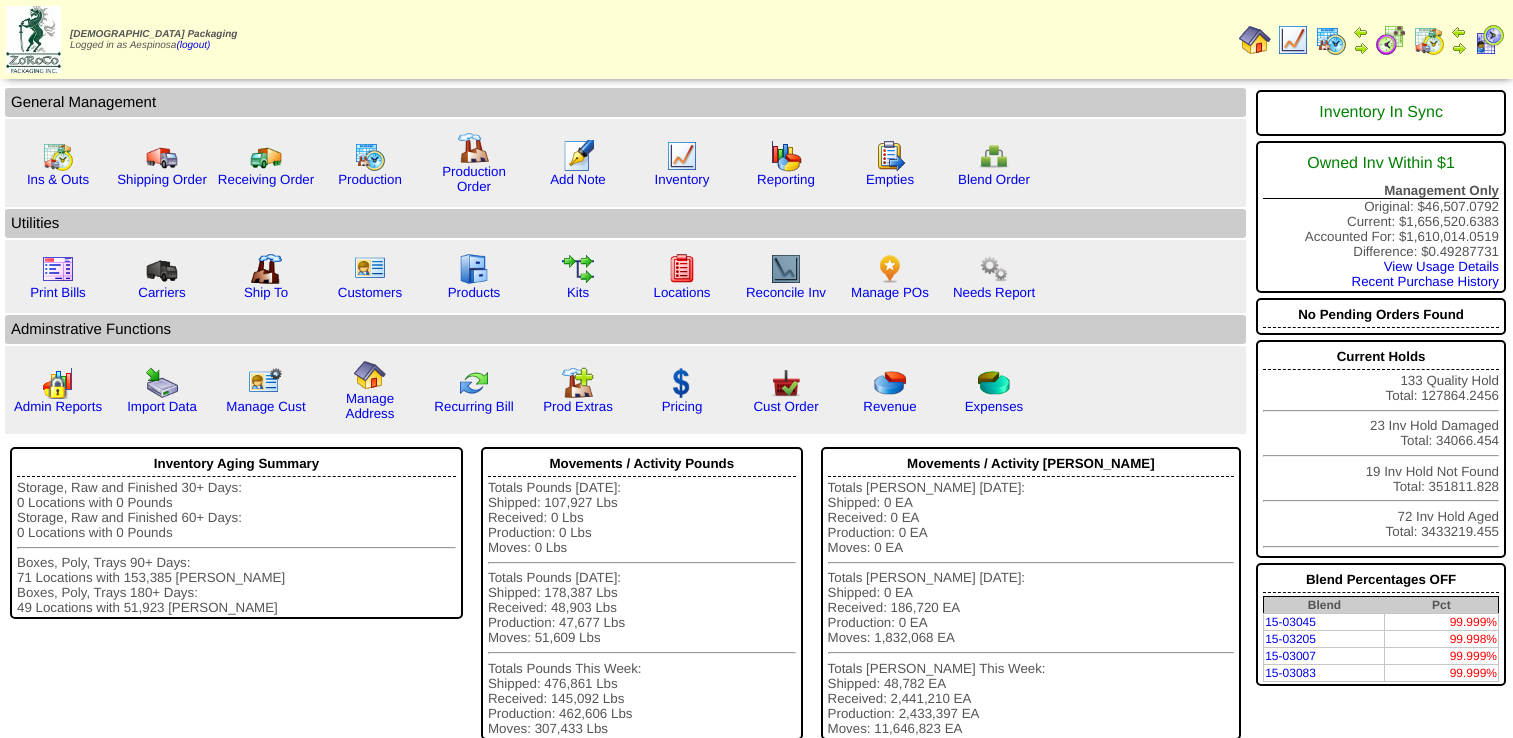 scroll, scrollTop: 0, scrollLeft: 0, axis: both 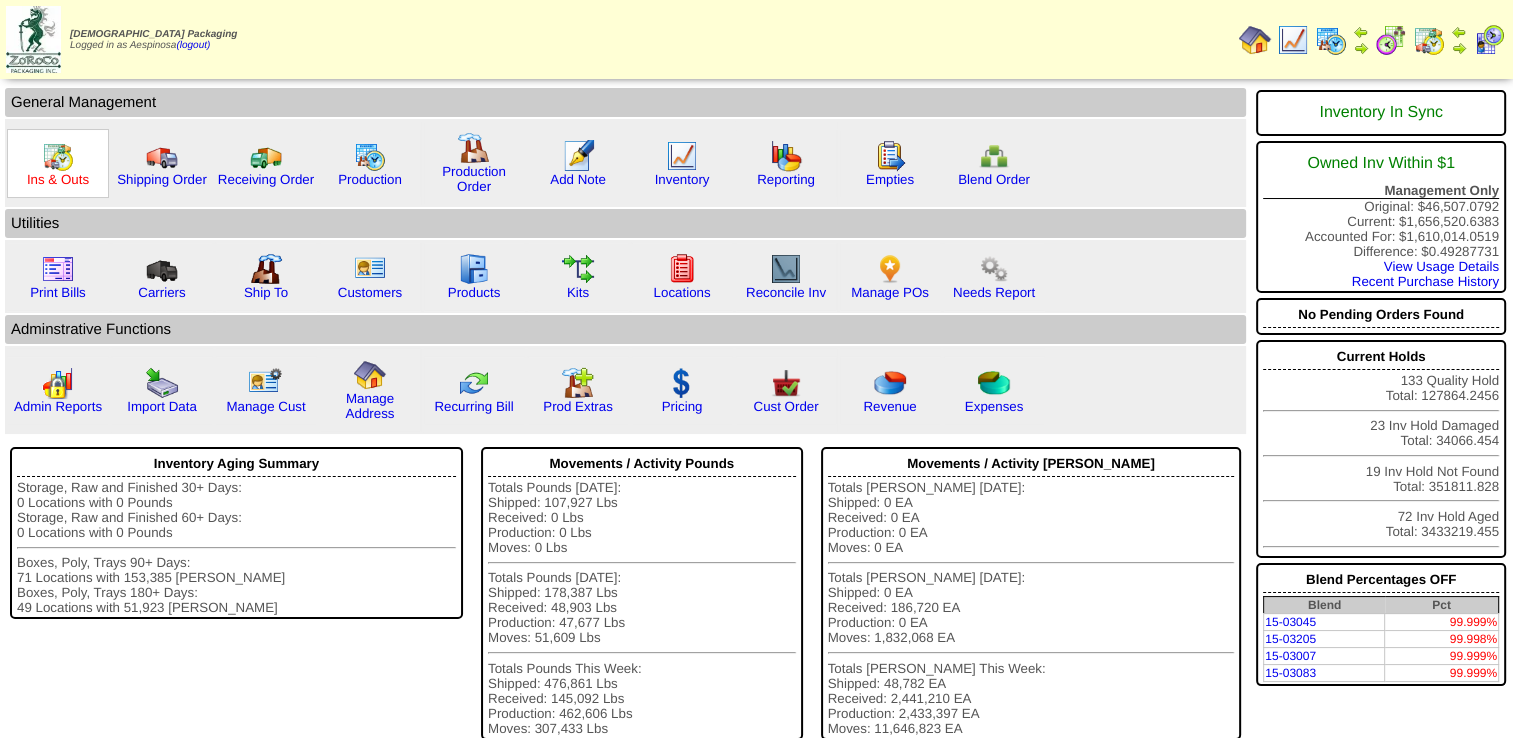 click on "Ins & Outs" at bounding box center [58, 179] 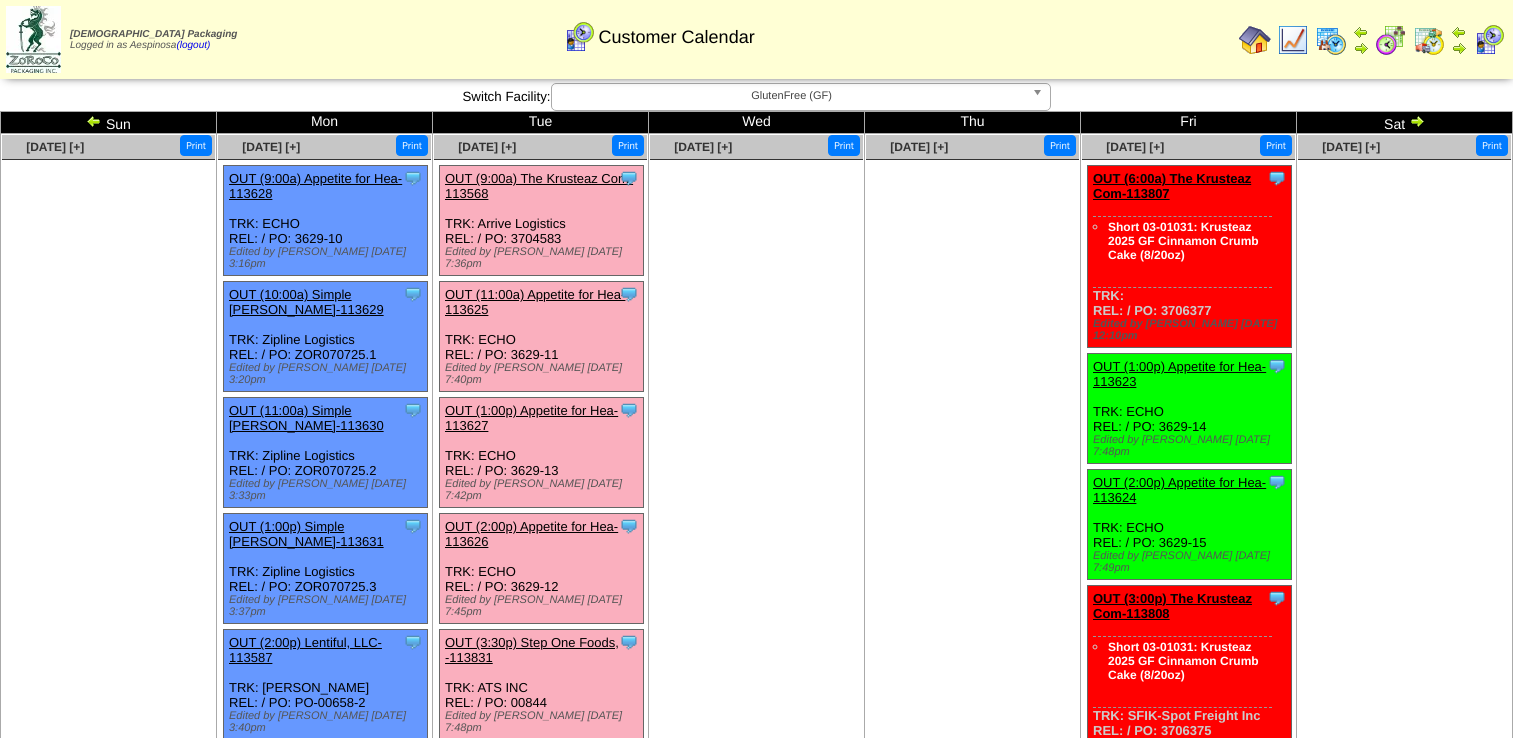 scroll, scrollTop: 0, scrollLeft: 0, axis: both 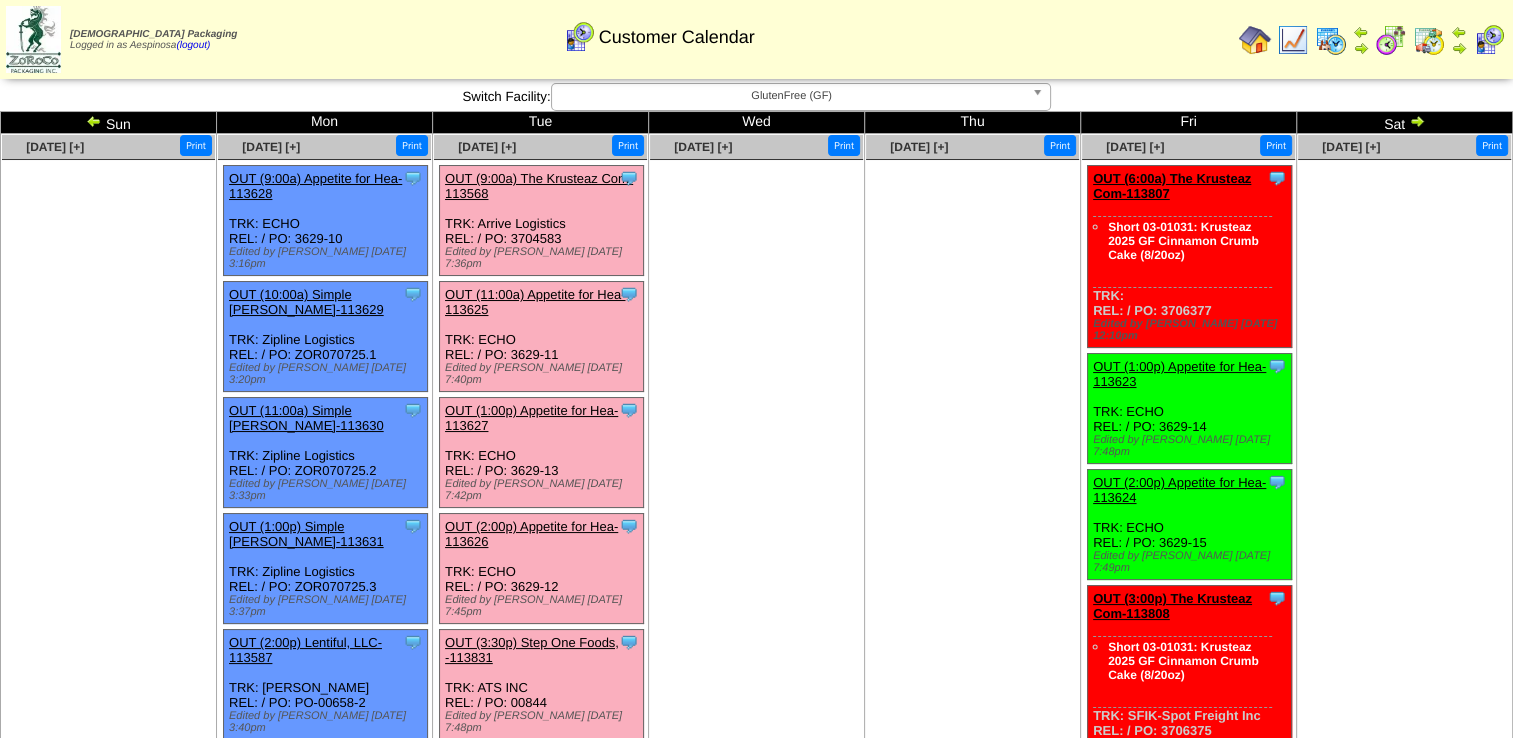 click on "GlutenFree (GF)" at bounding box center (792, 96) 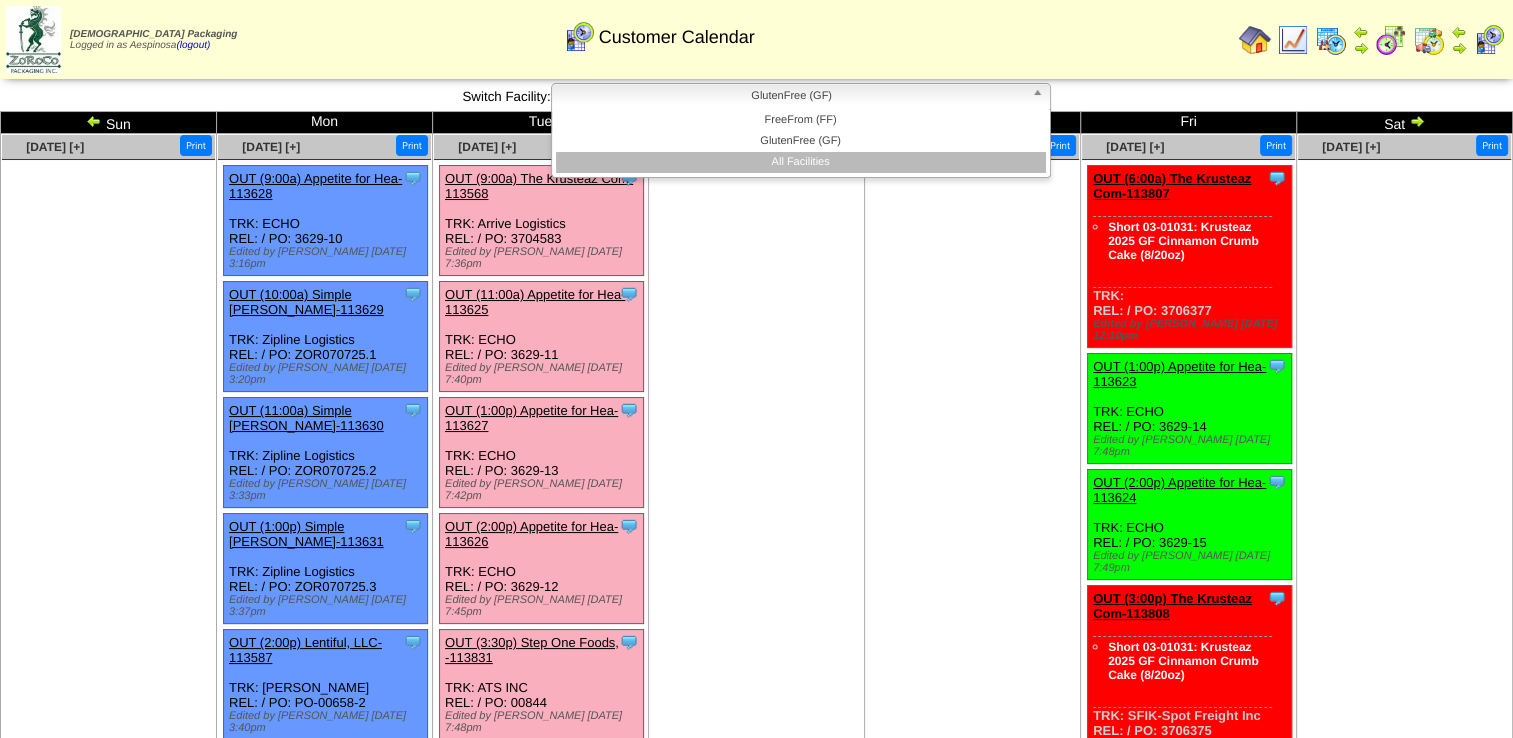click on "All Facilities" at bounding box center [801, 162] 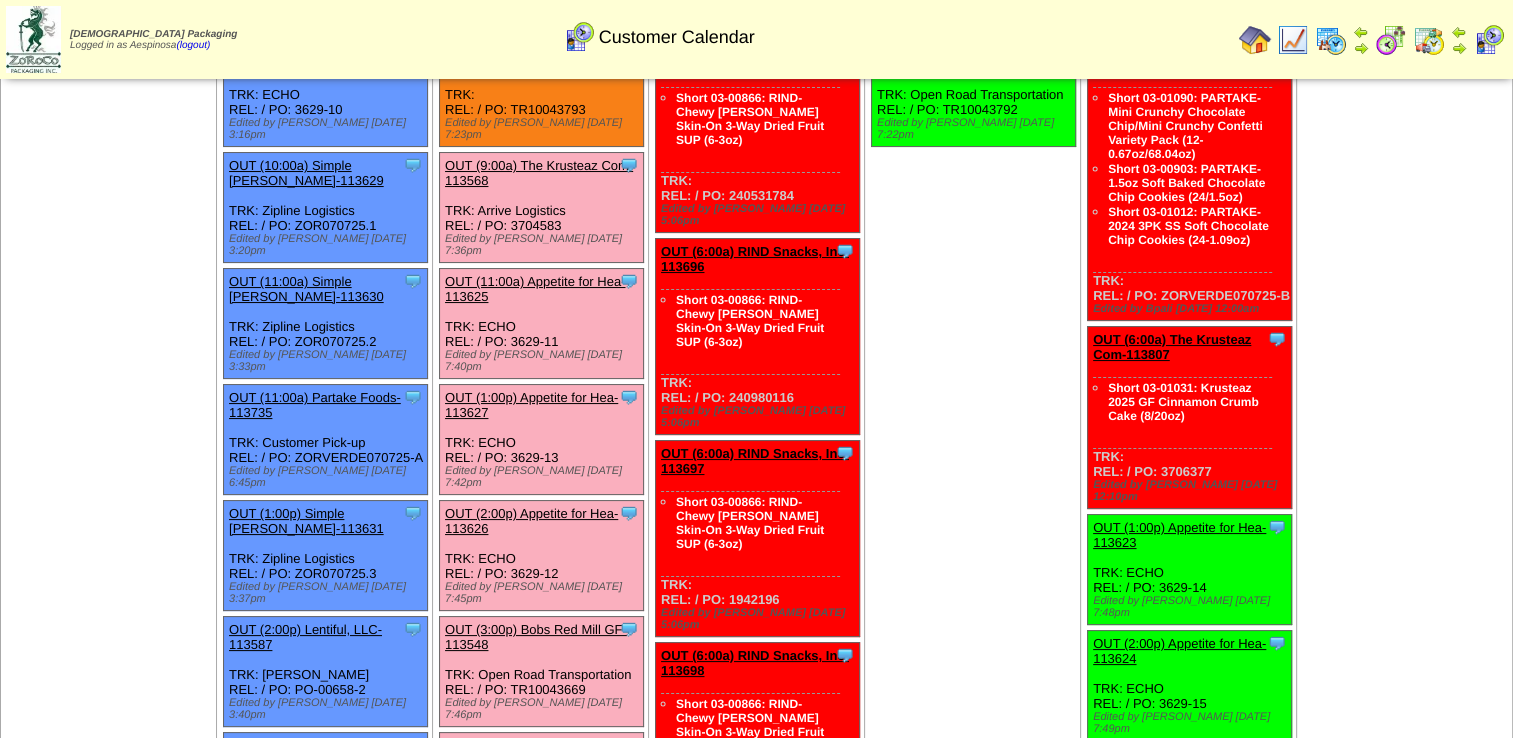 scroll, scrollTop: 0, scrollLeft: 0, axis: both 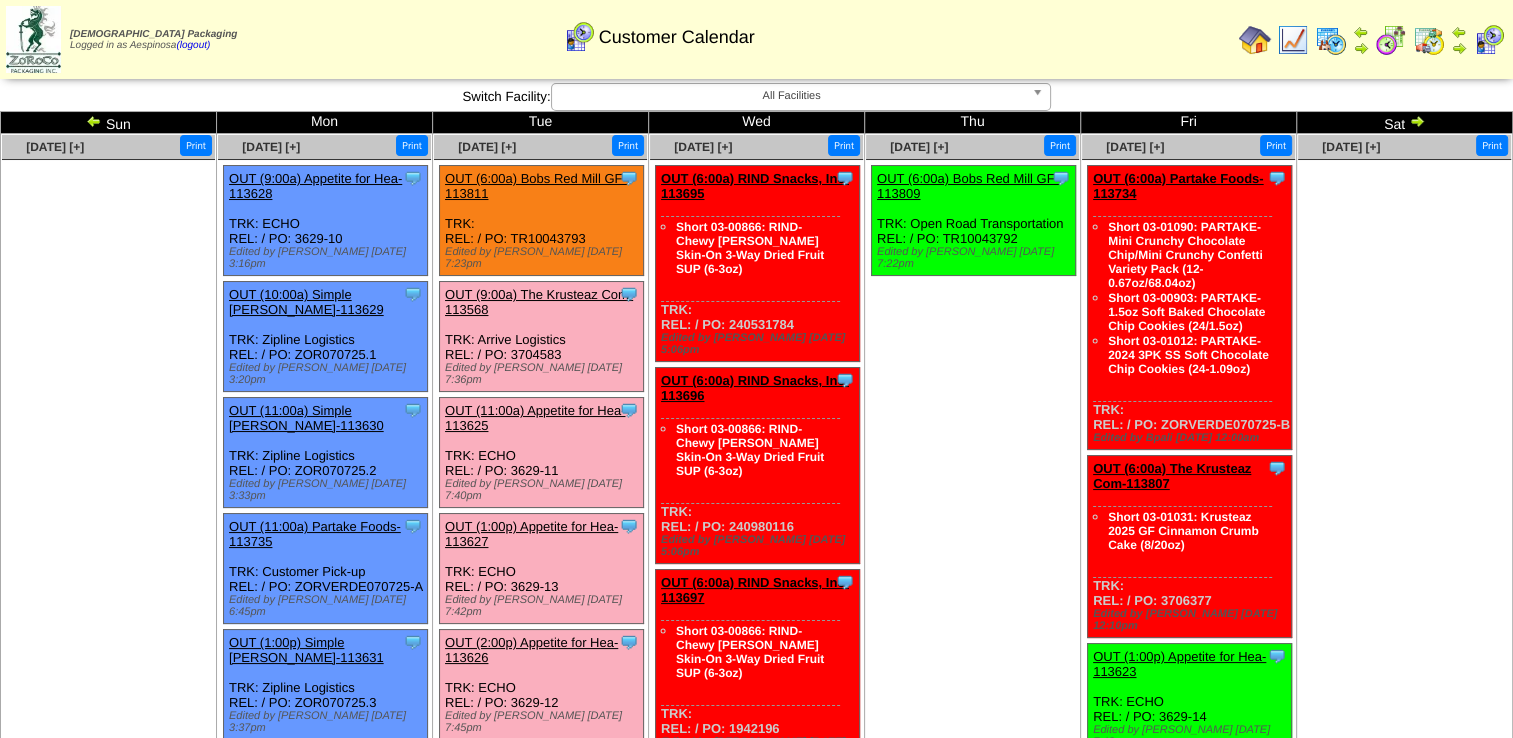 drag, startPoint x: 808, startPoint y: 323, endPoint x: 730, endPoint y: 325, distance: 78.025635 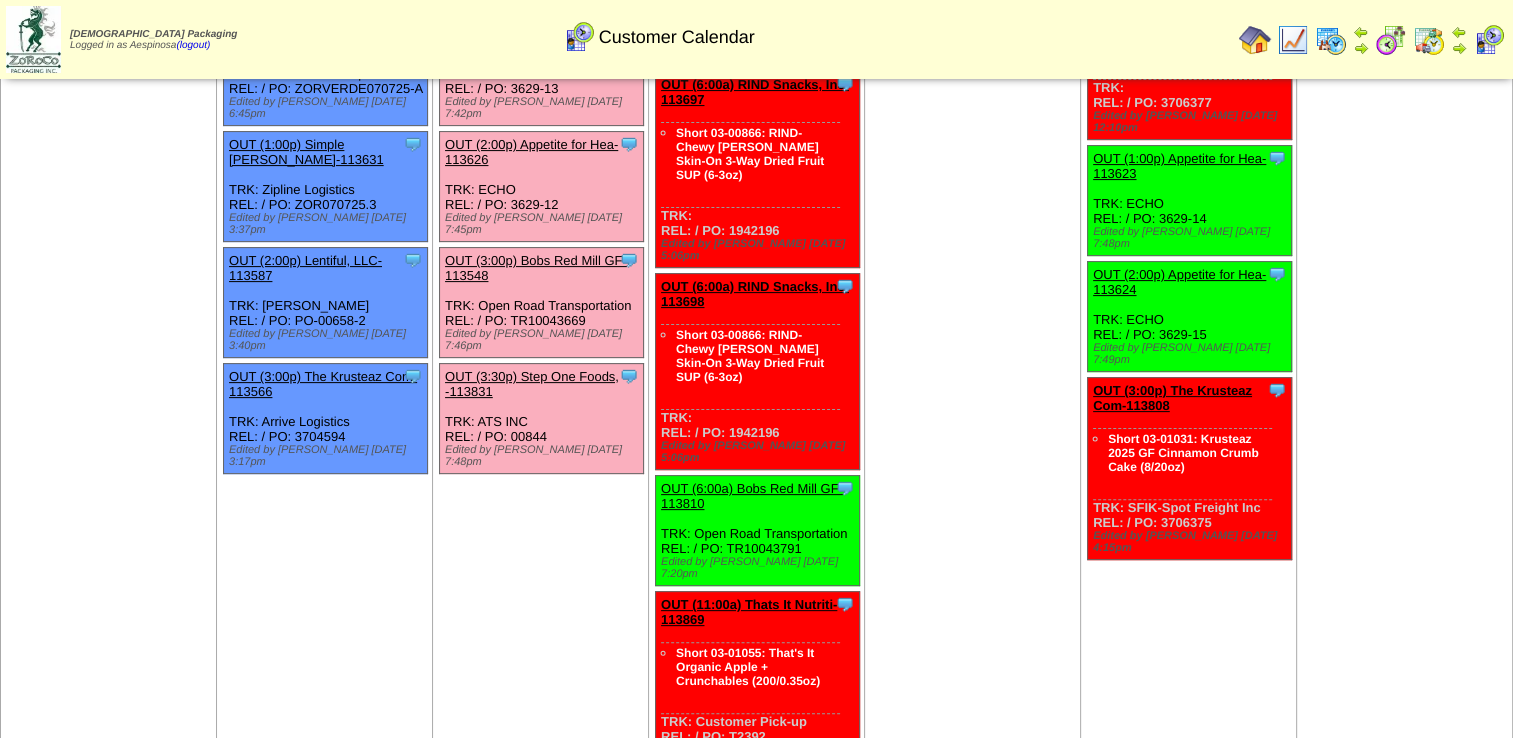 scroll, scrollTop: 500, scrollLeft: 0, axis: vertical 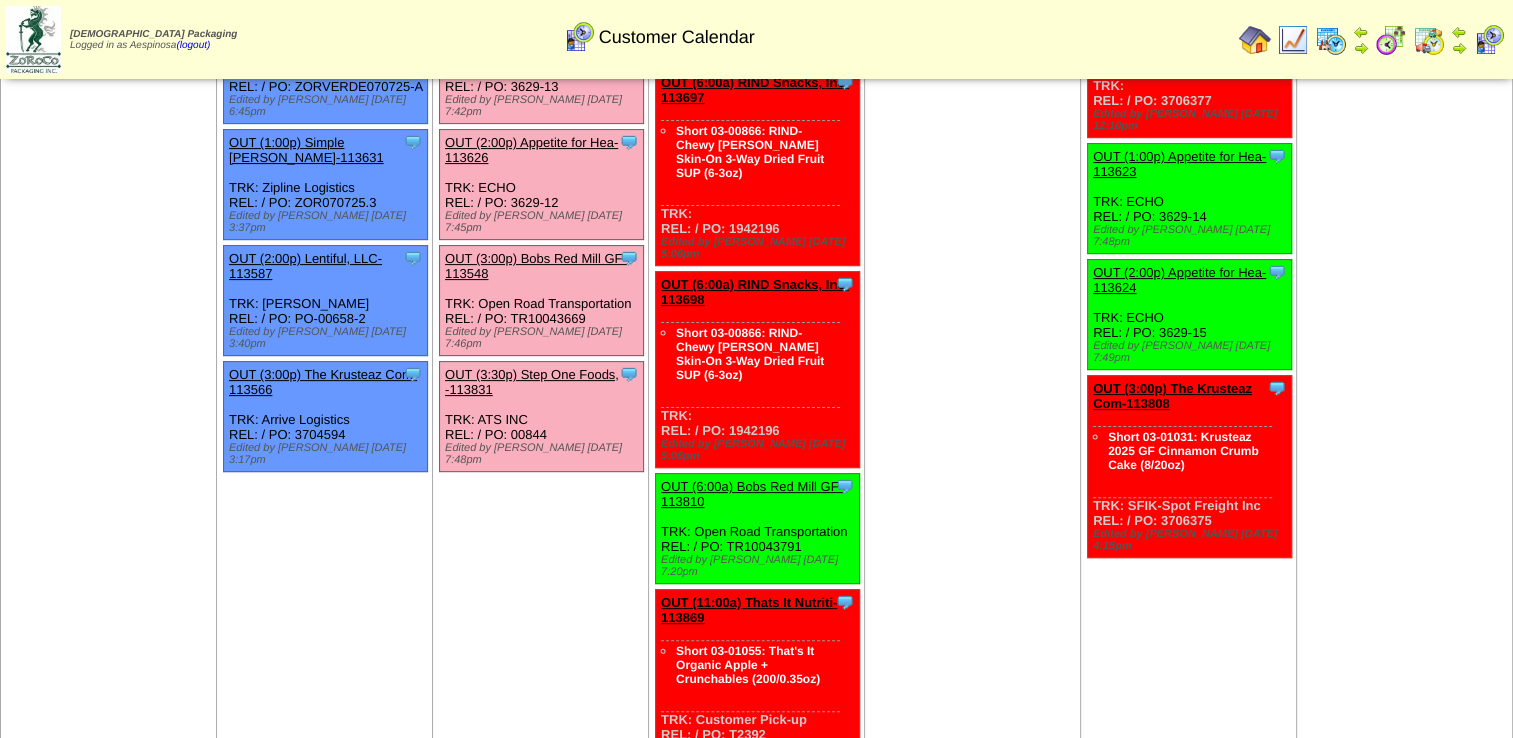click on "Jul 10                        [+]
Print
Clone Item
OUT
(6:00a)
Bobs Red Mill GF-113809
Bobs Red Mill GF
ScheduleID: 113809
5098" at bounding box center (973, 264) 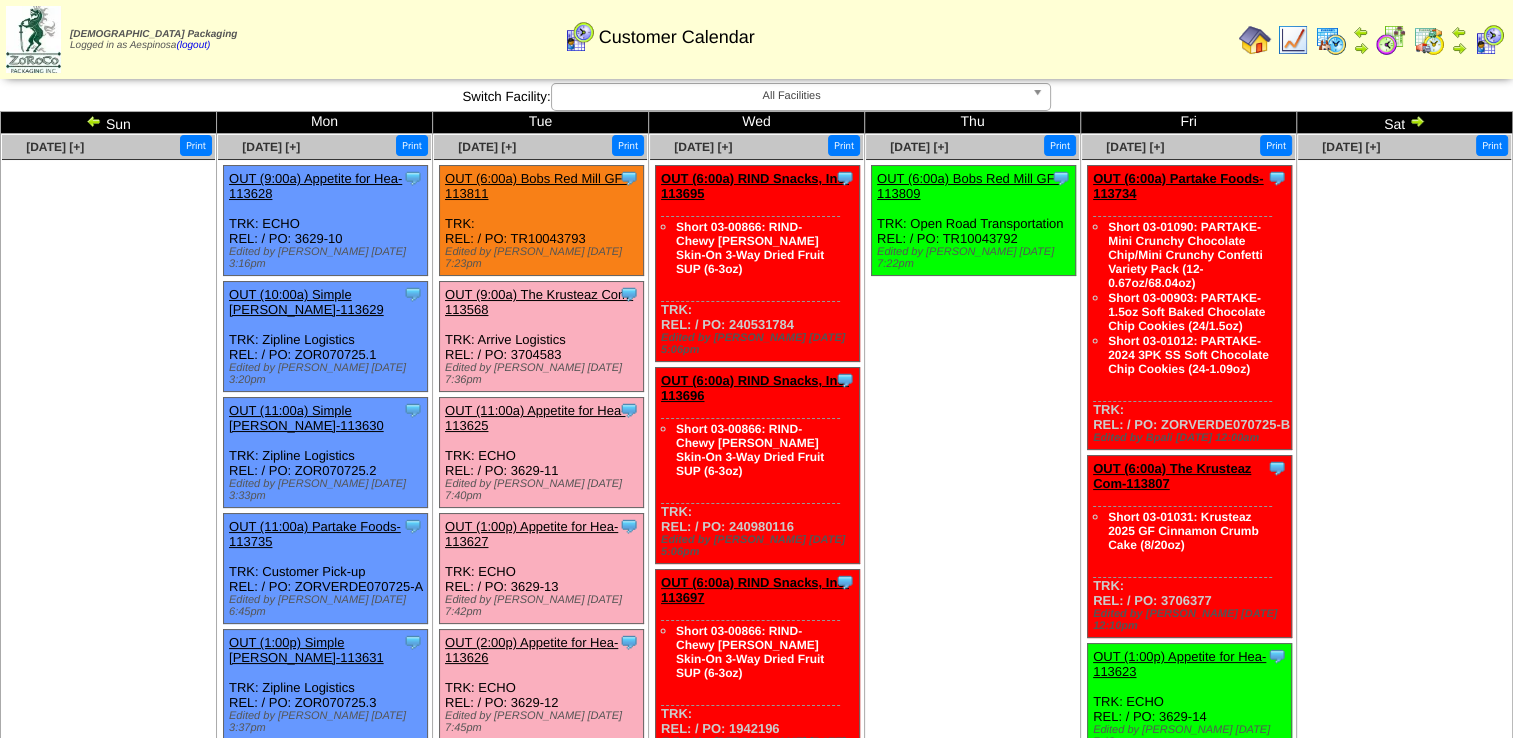 scroll, scrollTop: 1199, scrollLeft: 0, axis: vertical 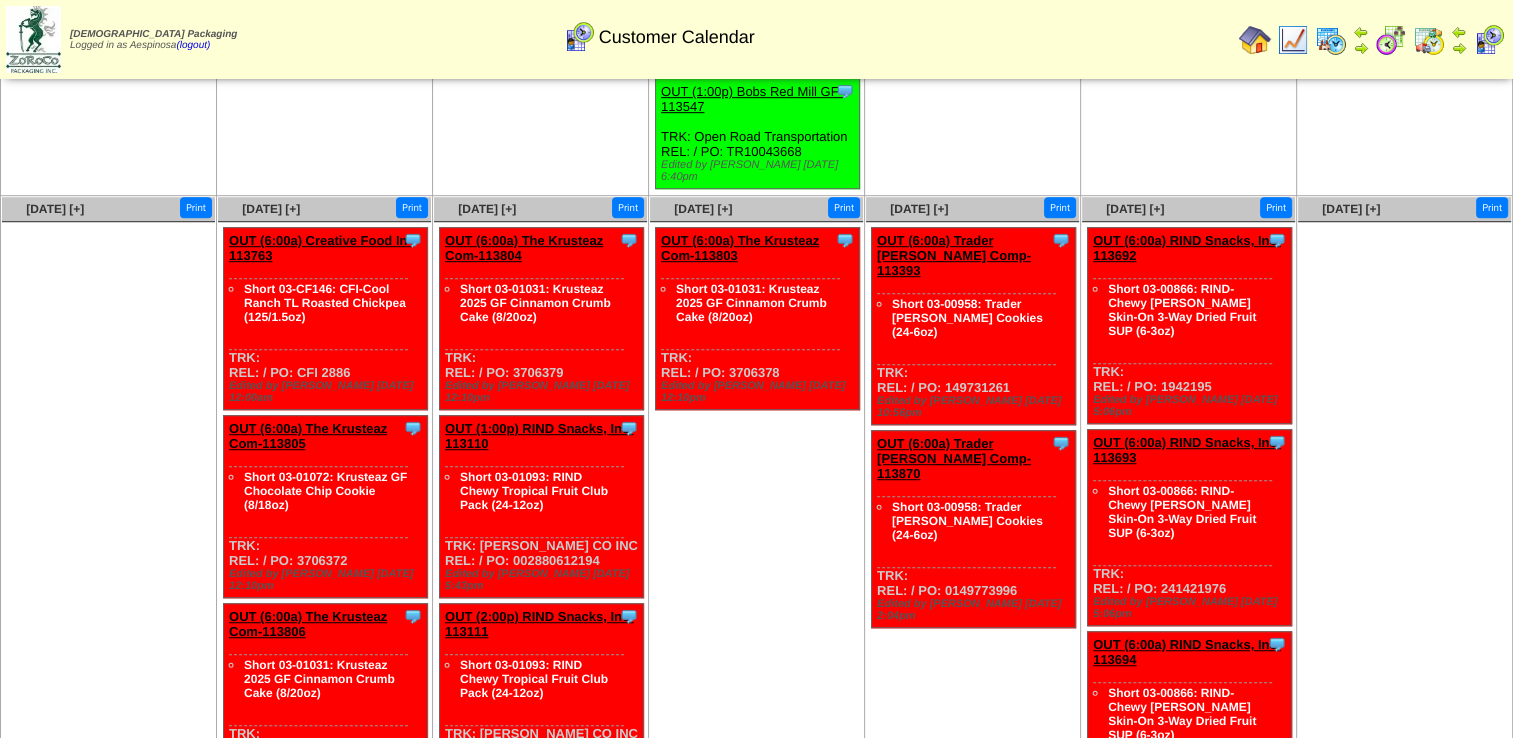 click on "Clone Item
OUT
(6:00a)
The Krusteaz Com-113805
The Krusteaz Company
ScheduleID: 113805
2346 CS:
03-01072
(Krusteaz GF Chocolate Chip Cookie (8/18oz) )
Total
2346
Order #
113805
Release #" at bounding box center (326, 507) 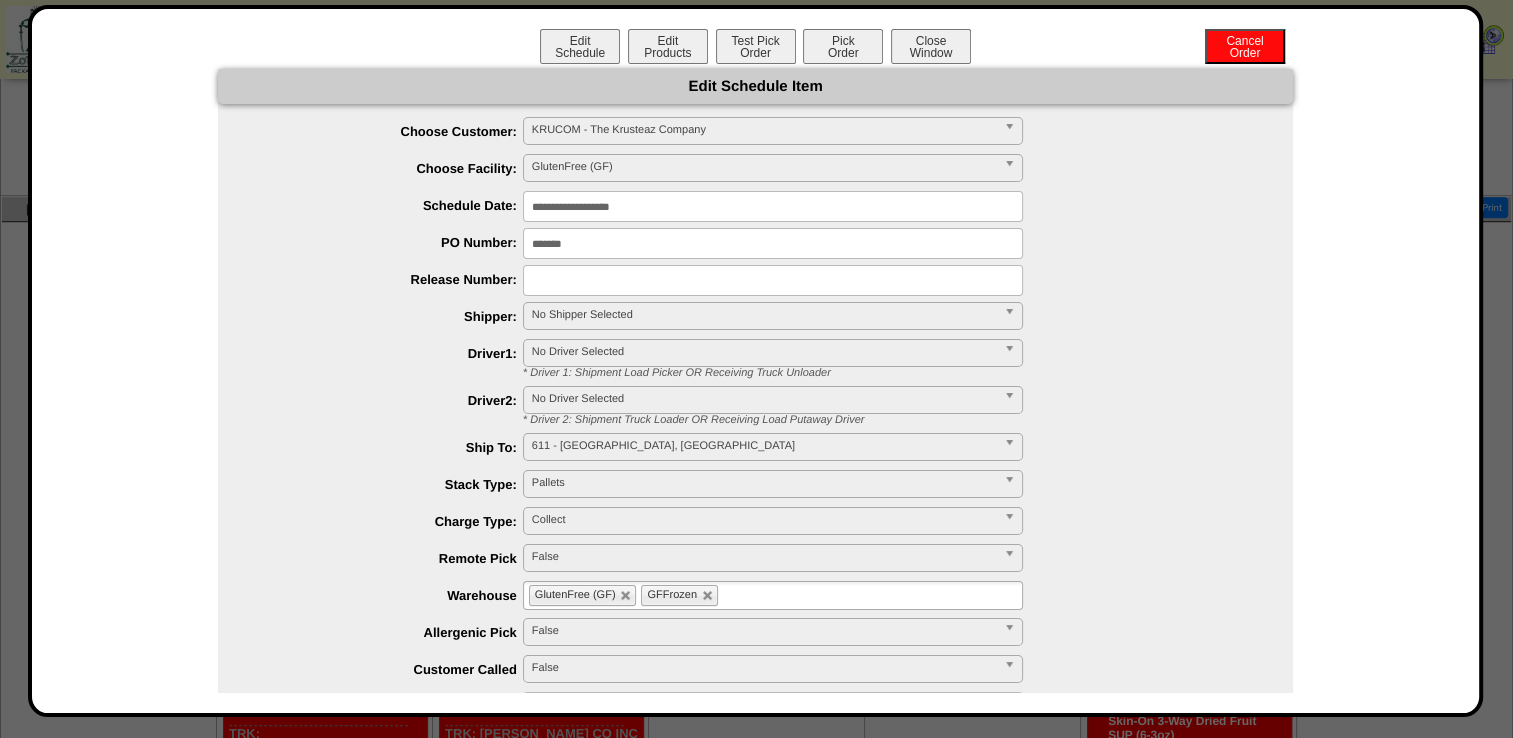 click on "**********" at bounding box center [773, 206] 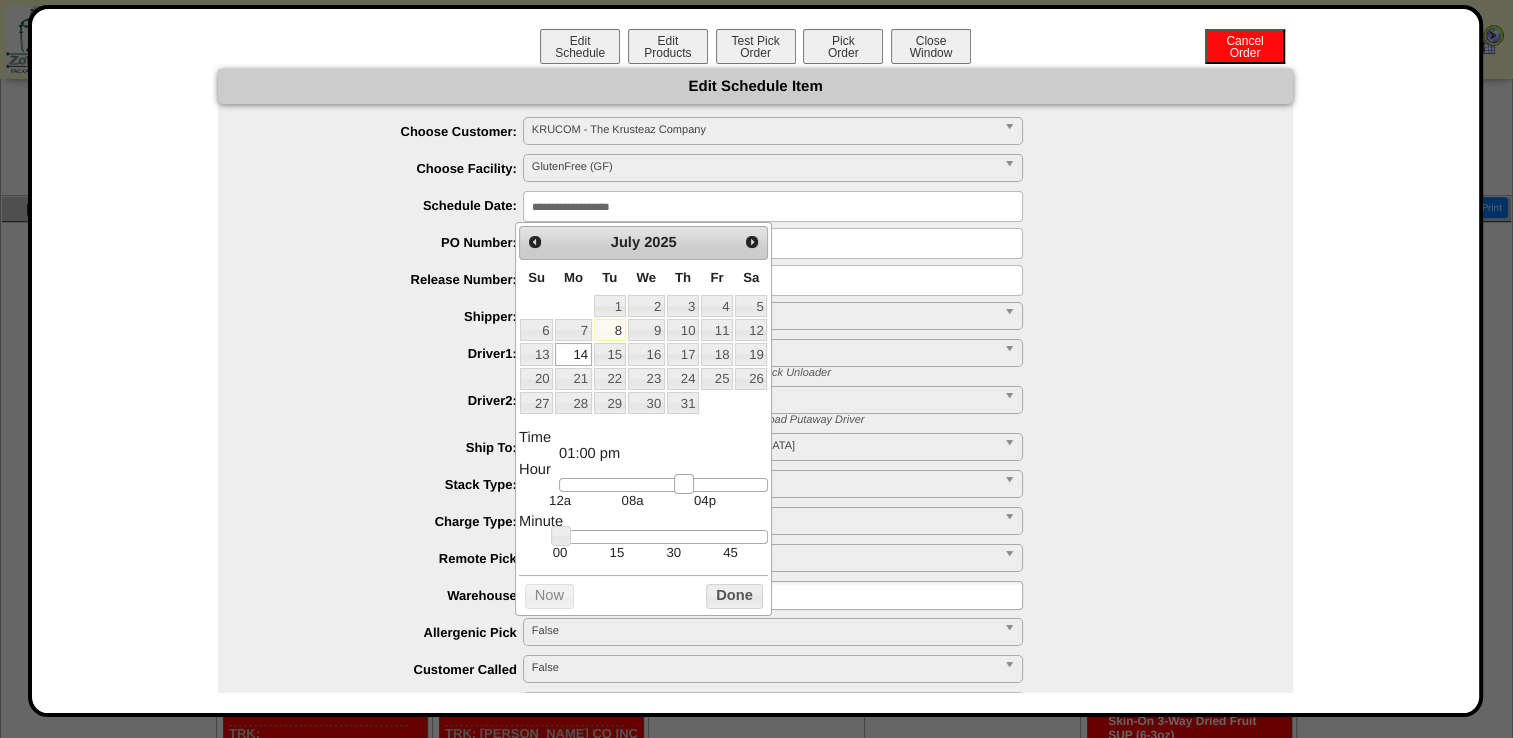 type on "**********" 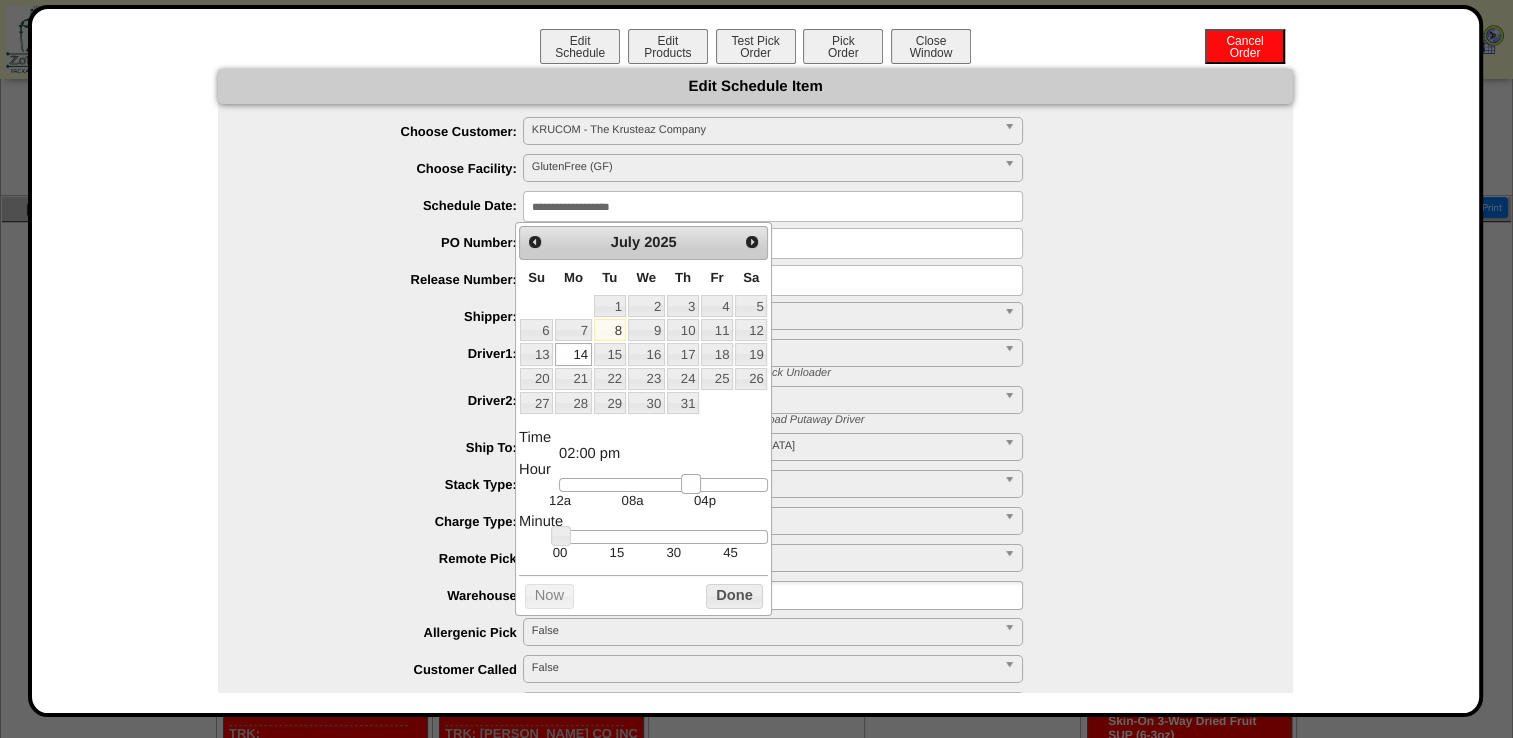 drag, startPoint x: 621, startPoint y: 483, endPoint x: 697, endPoint y: 487, distance: 76.105194 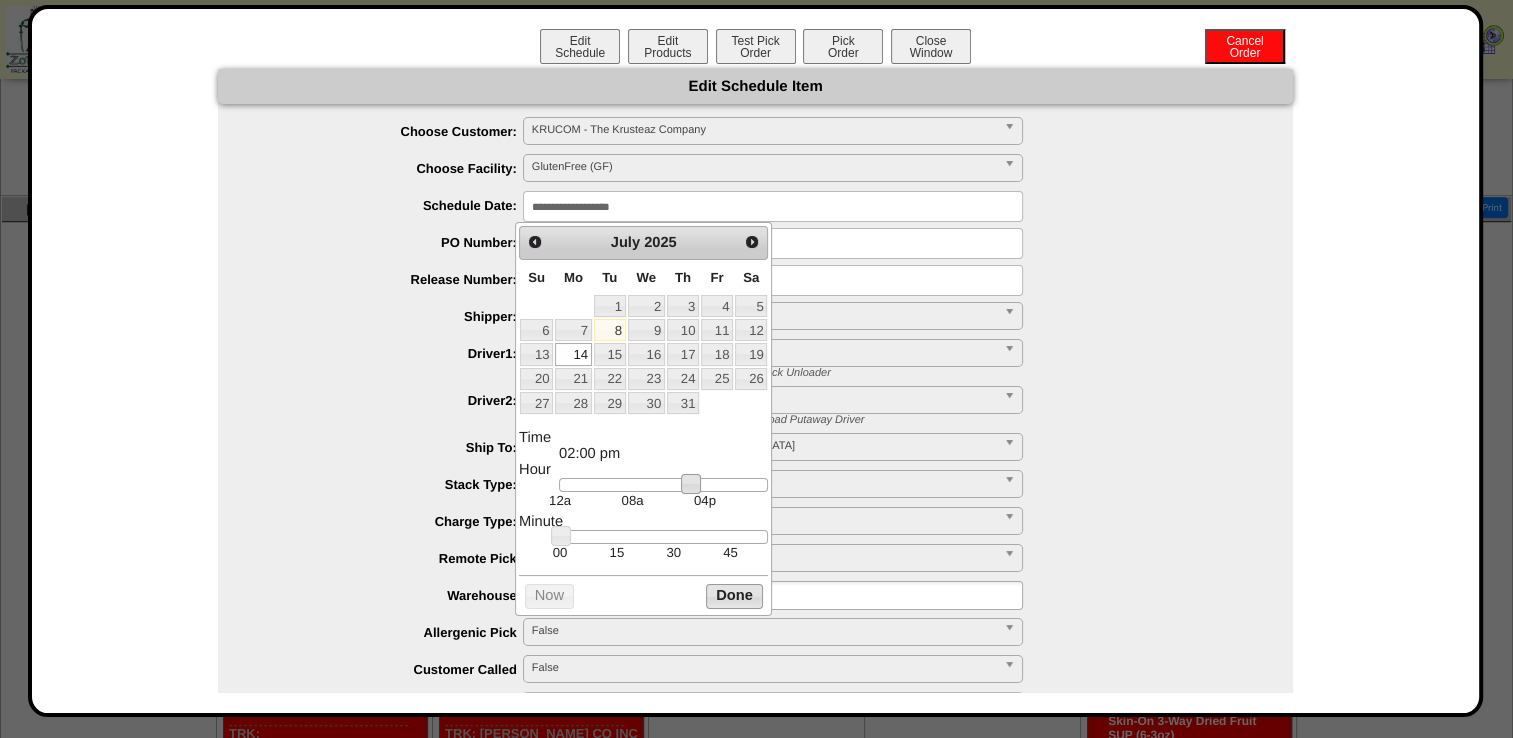 click on "Done" at bounding box center (734, 596) 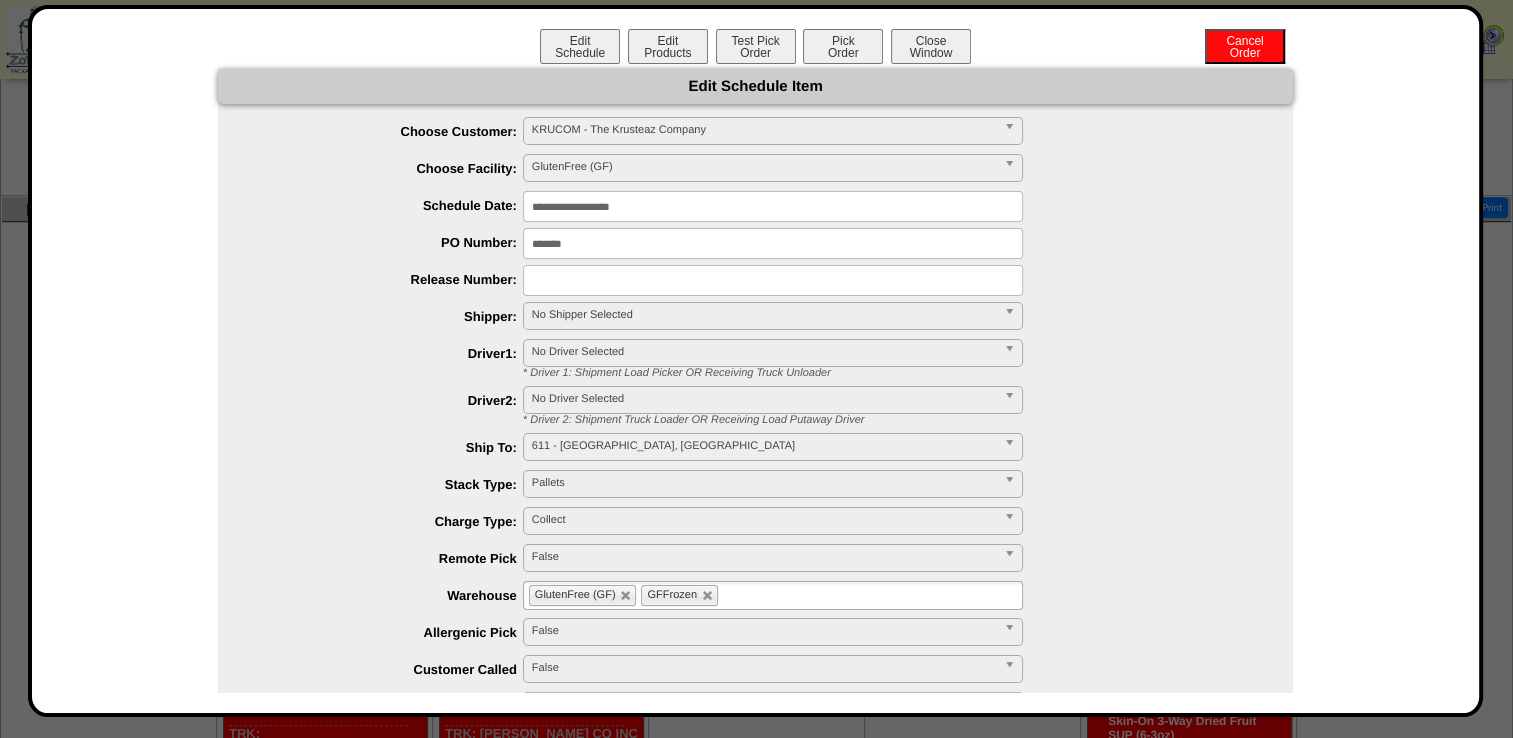 click on "No Shipper Selected" at bounding box center [764, 315] 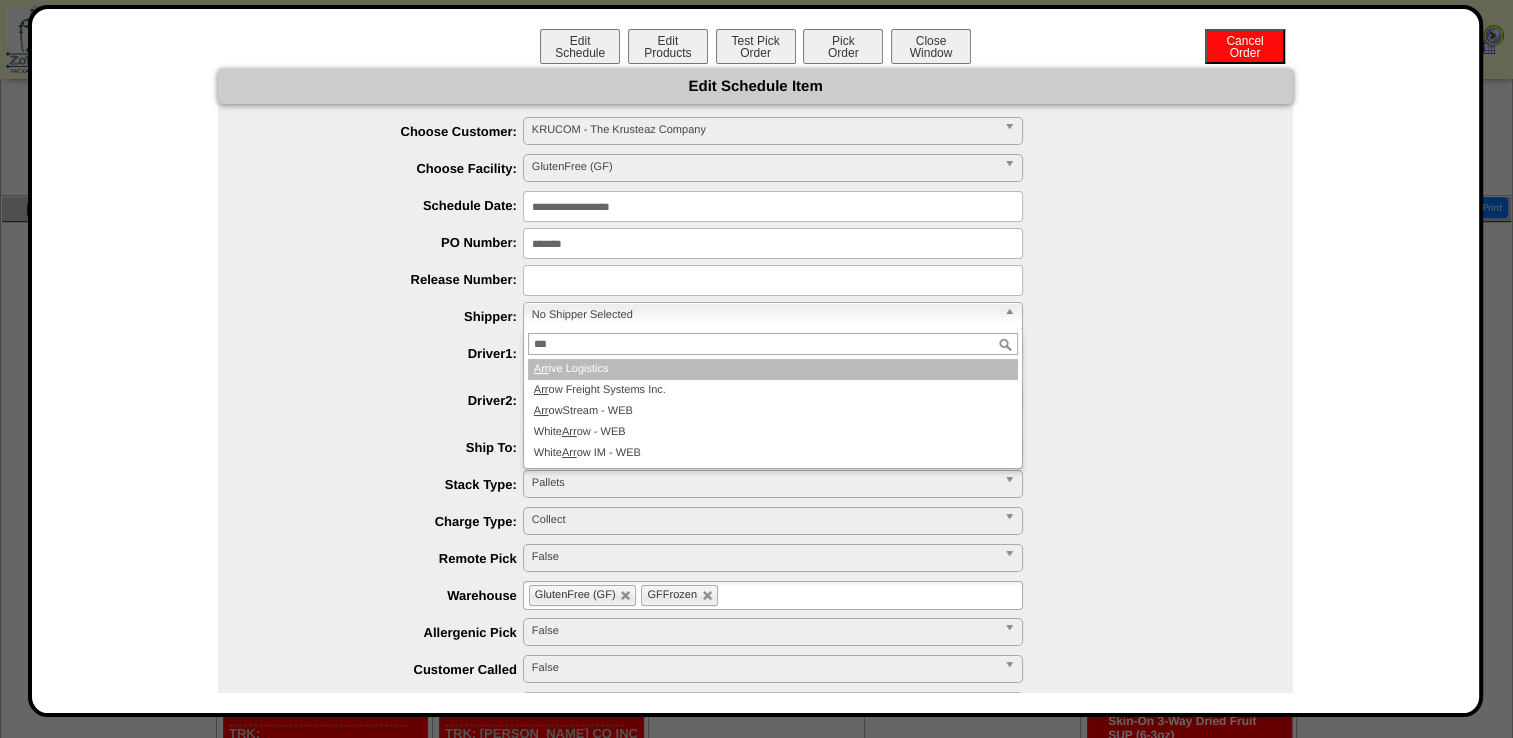type on "***" 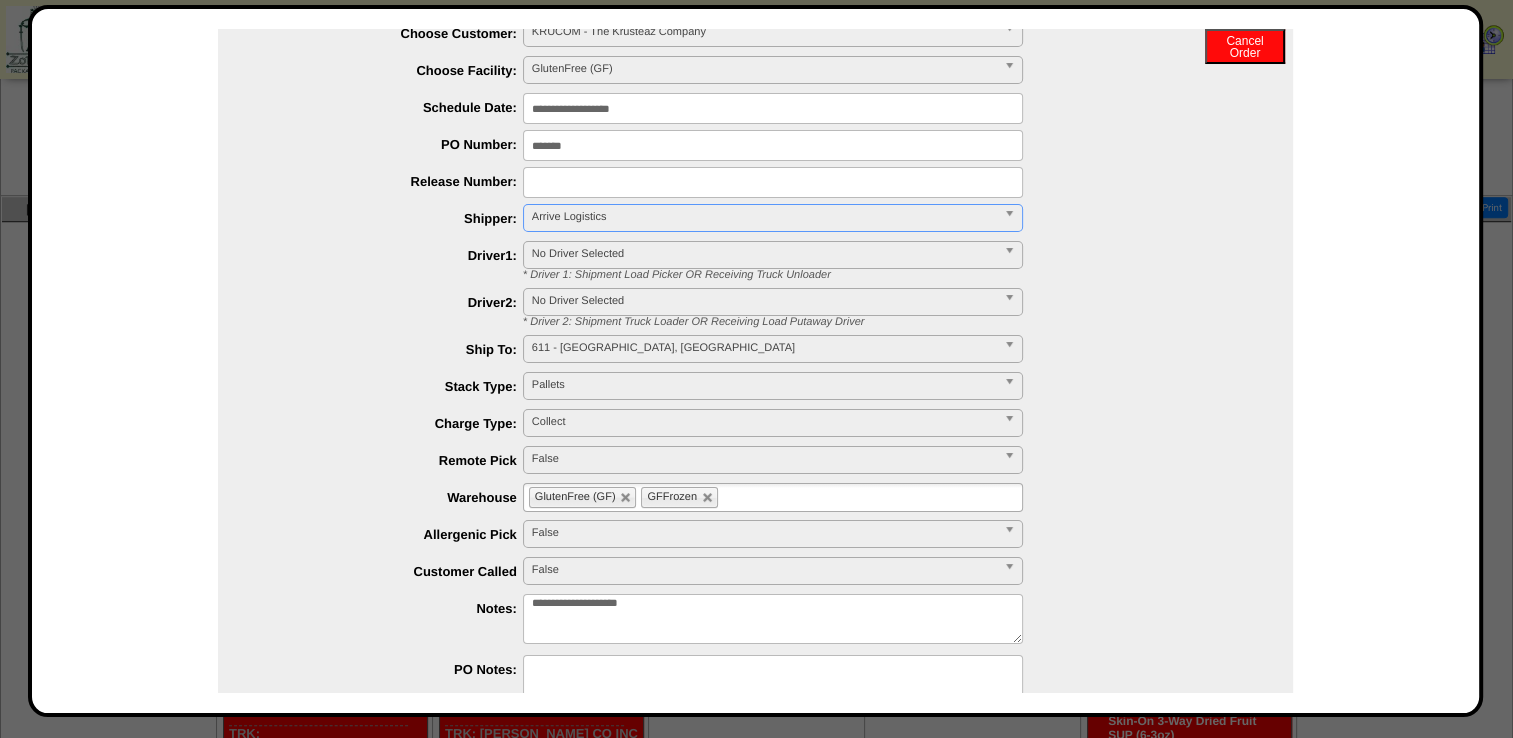 scroll, scrollTop: 195, scrollLeft: 0, axis: vertical 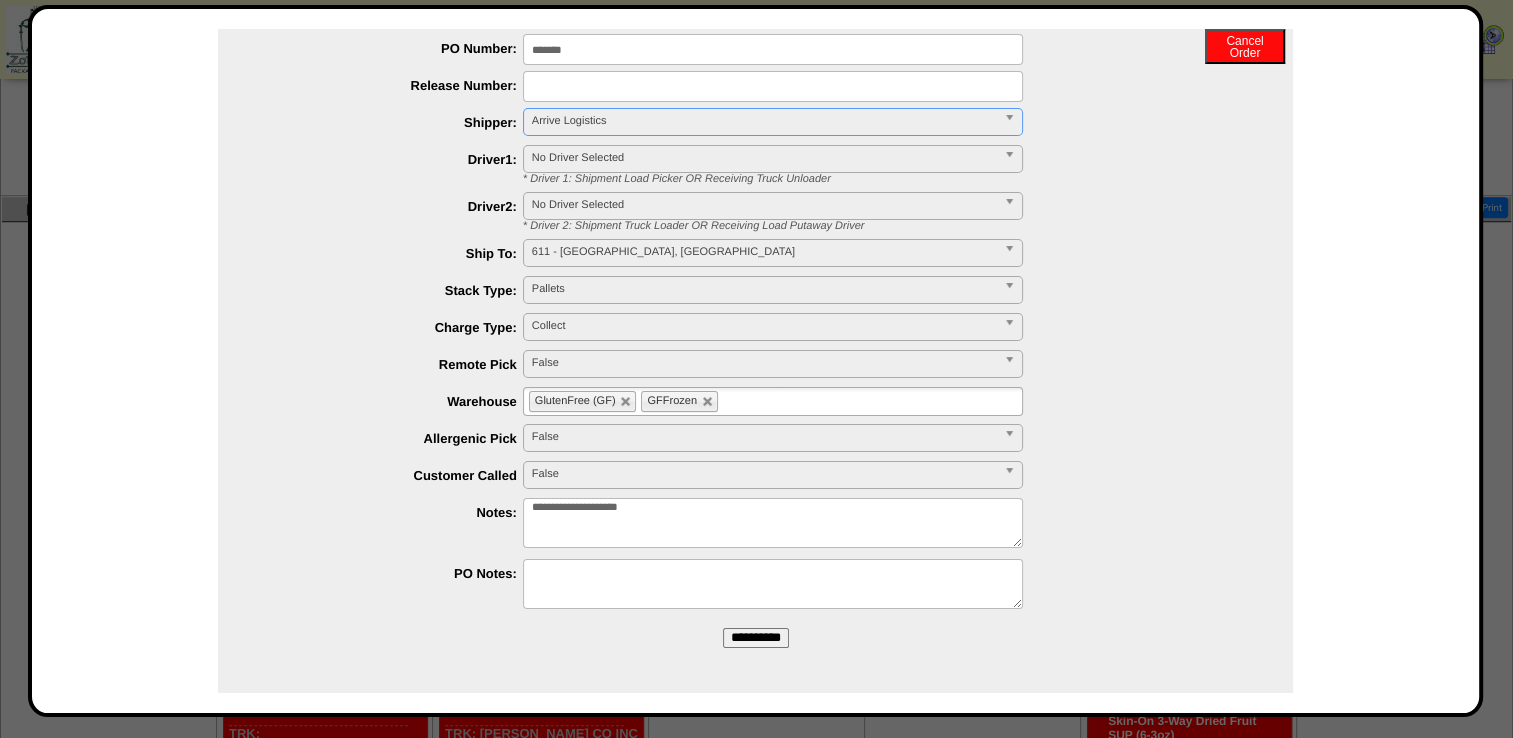 click on "**********" at bounding box center [756, 638] 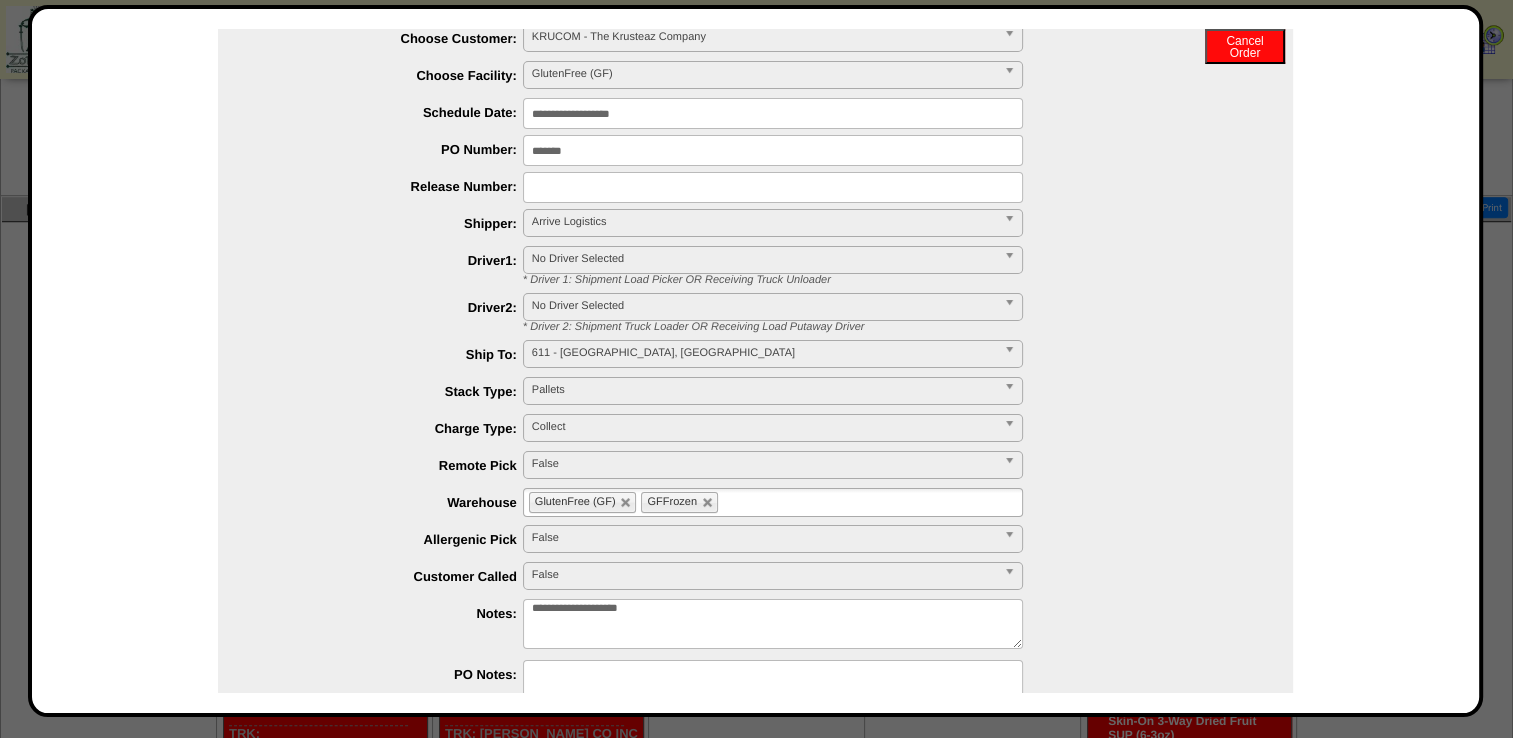 scroll, scrollTop: 0, scrollLeft: 0, axis: both 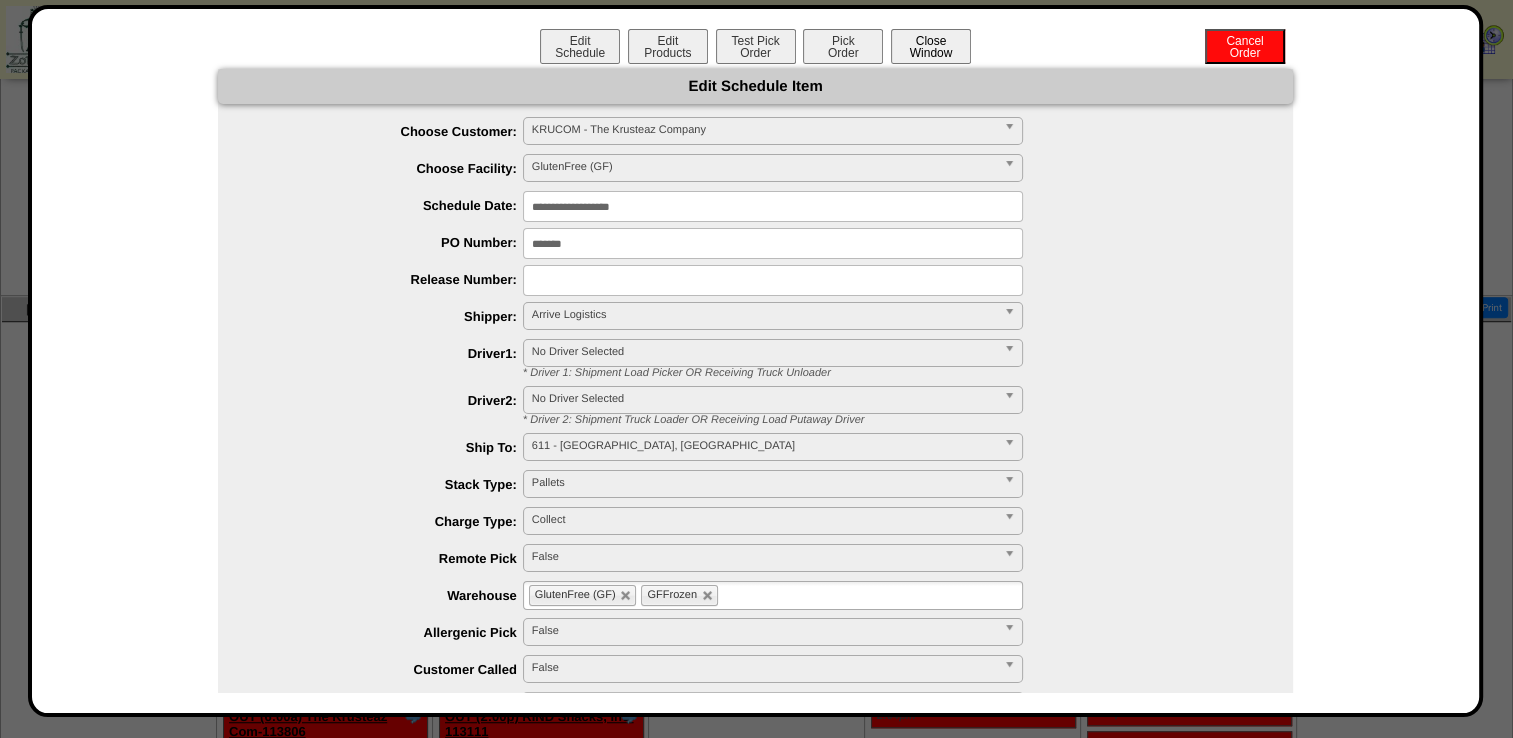 click on "Close Window" at bounding box center [931, 46] 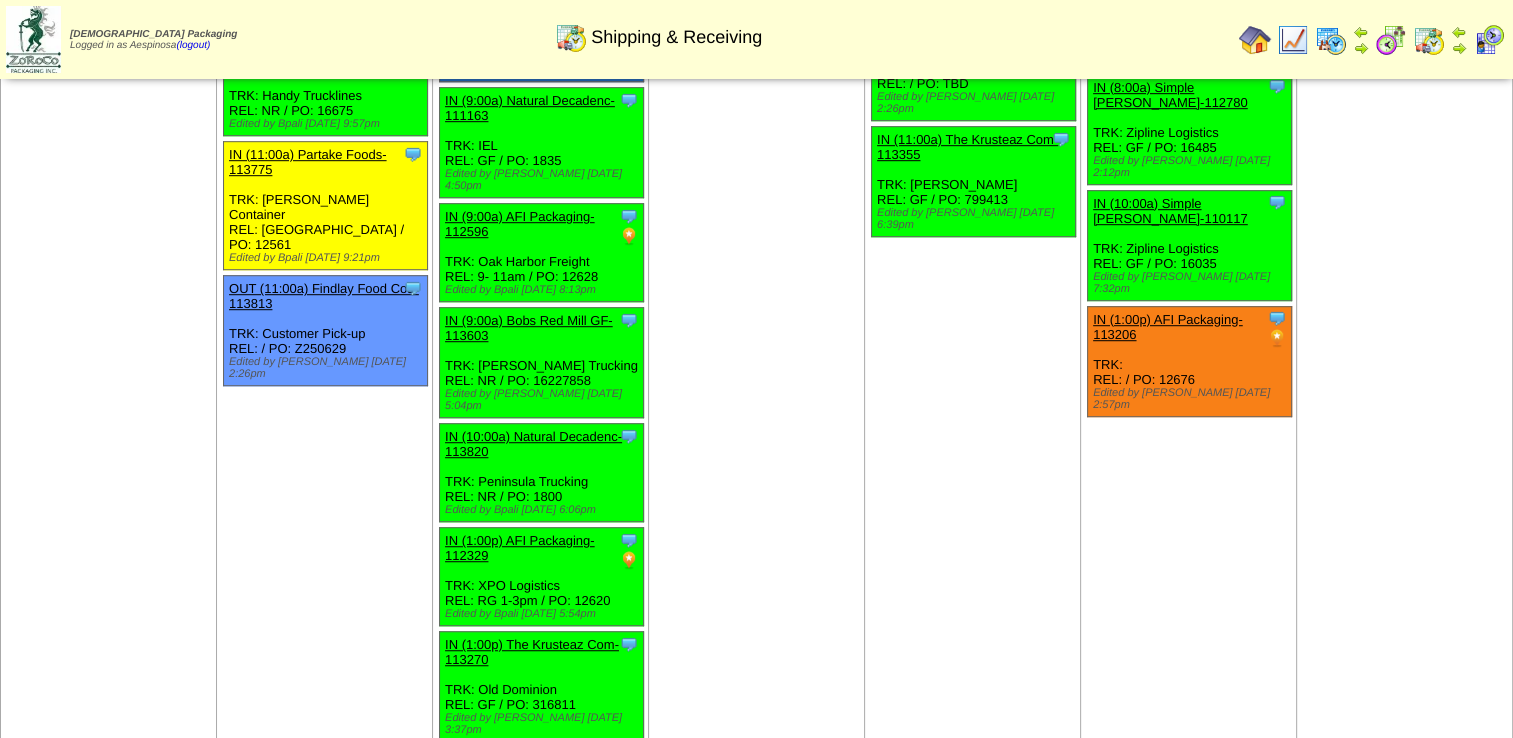 scroll, scrollTop: 1100, scrollLeft: 0, axis: vertical 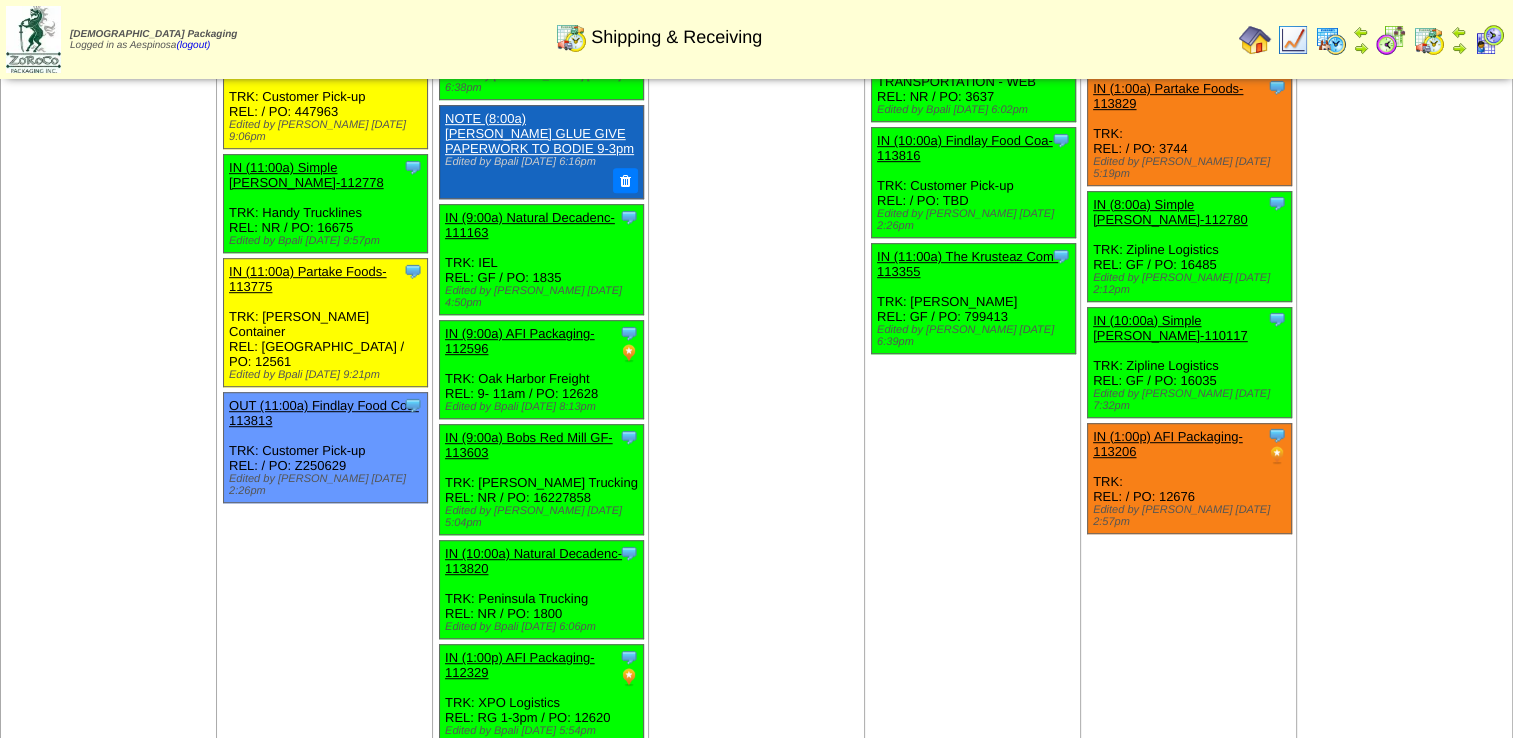 drag, startPoint x: 592, startPoint y: 371, endPoint x: 532, endPoint y: 374, distance: 60.074955 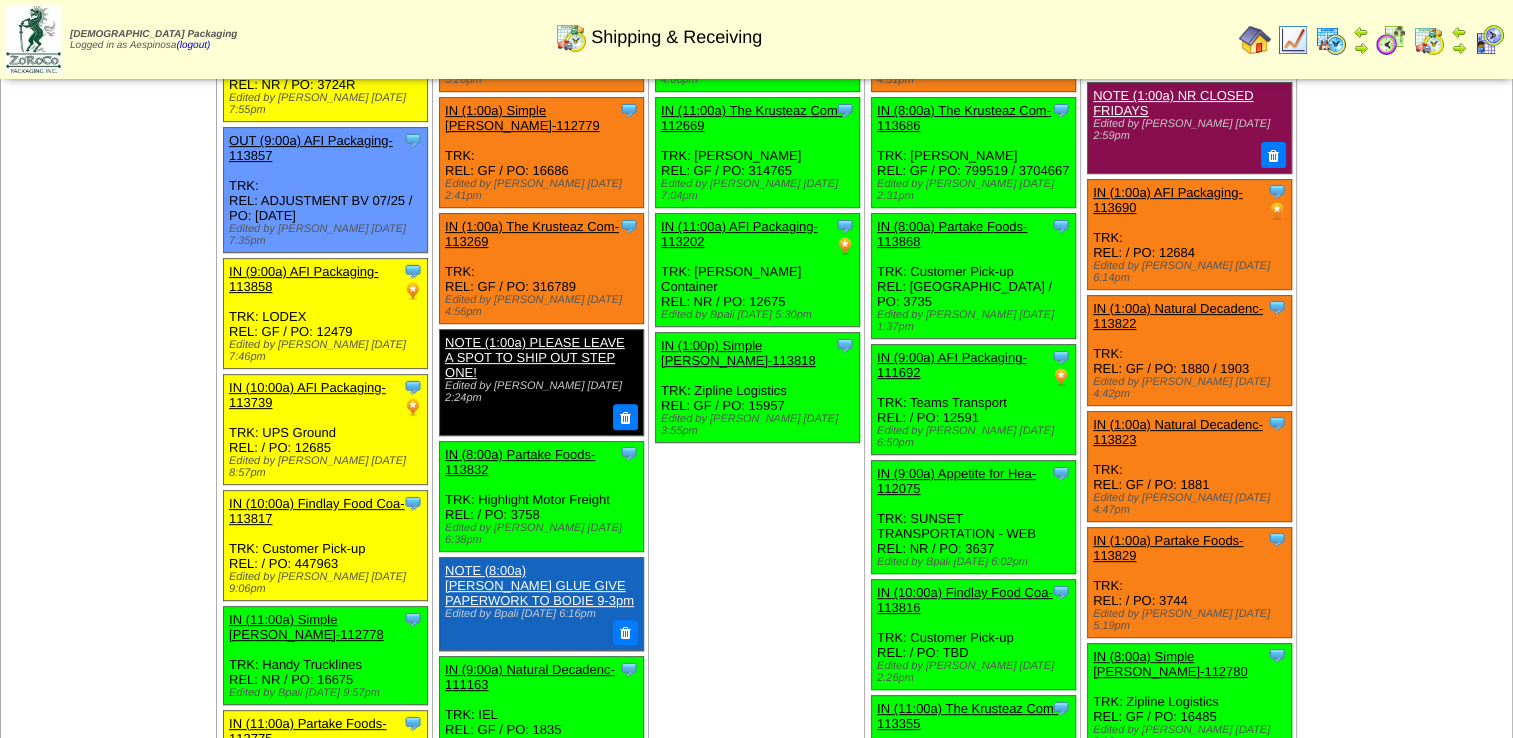 scroll, scrollTop: 600, scrollLeft: 0, axis: vertical 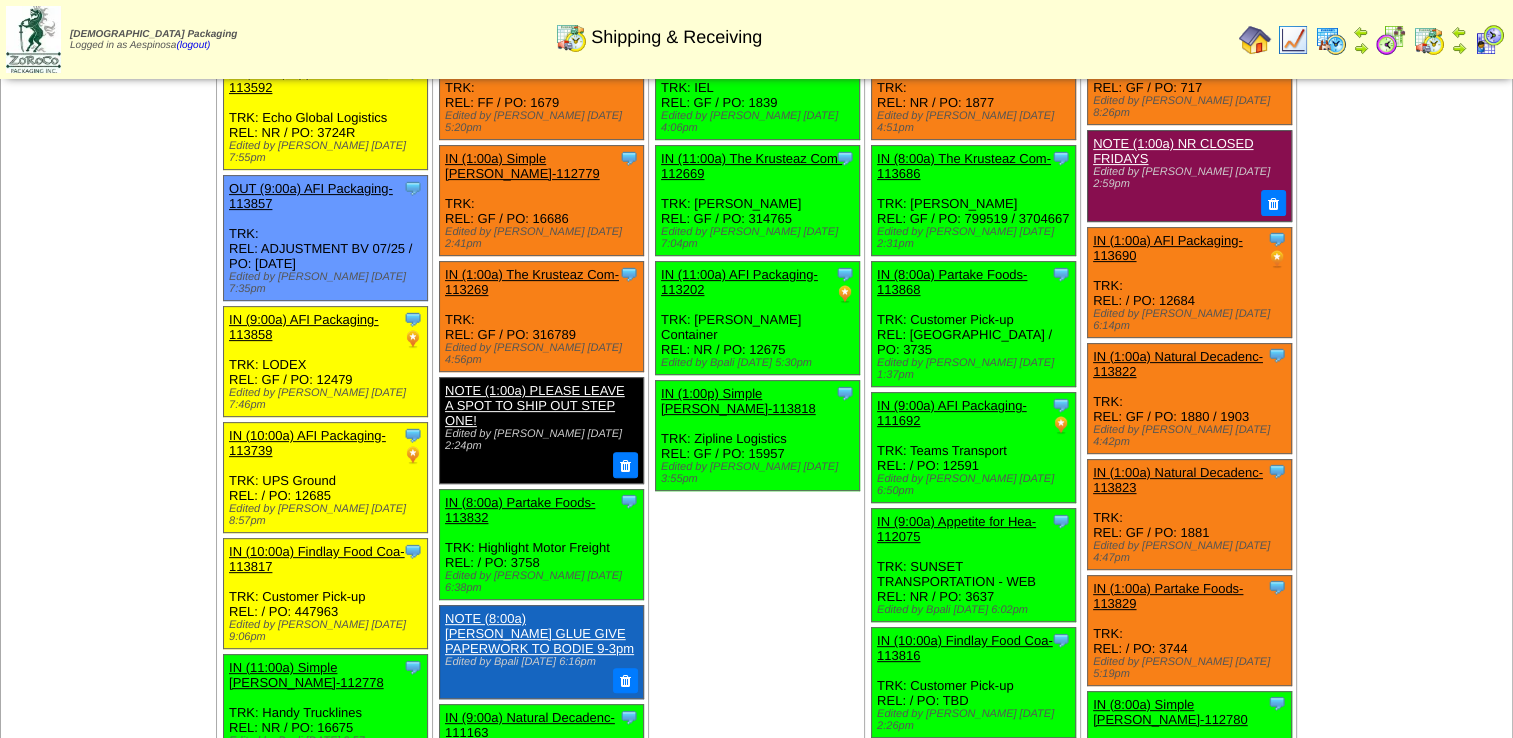 click on "IN
(11:00a)
The Krusteaz Com-113355" at bounding box center [967, 764] 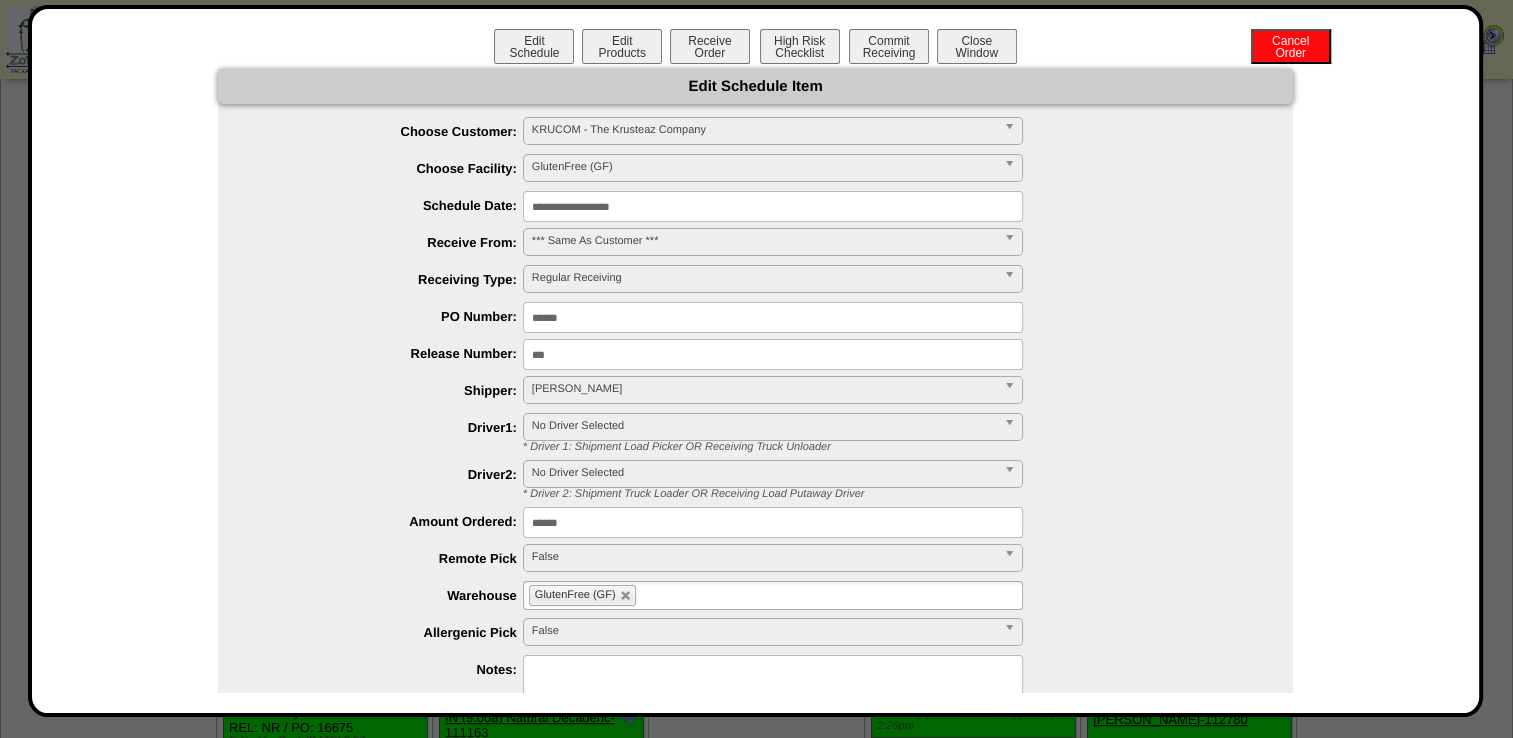 click on "**********" at bounding box center (773, 206) 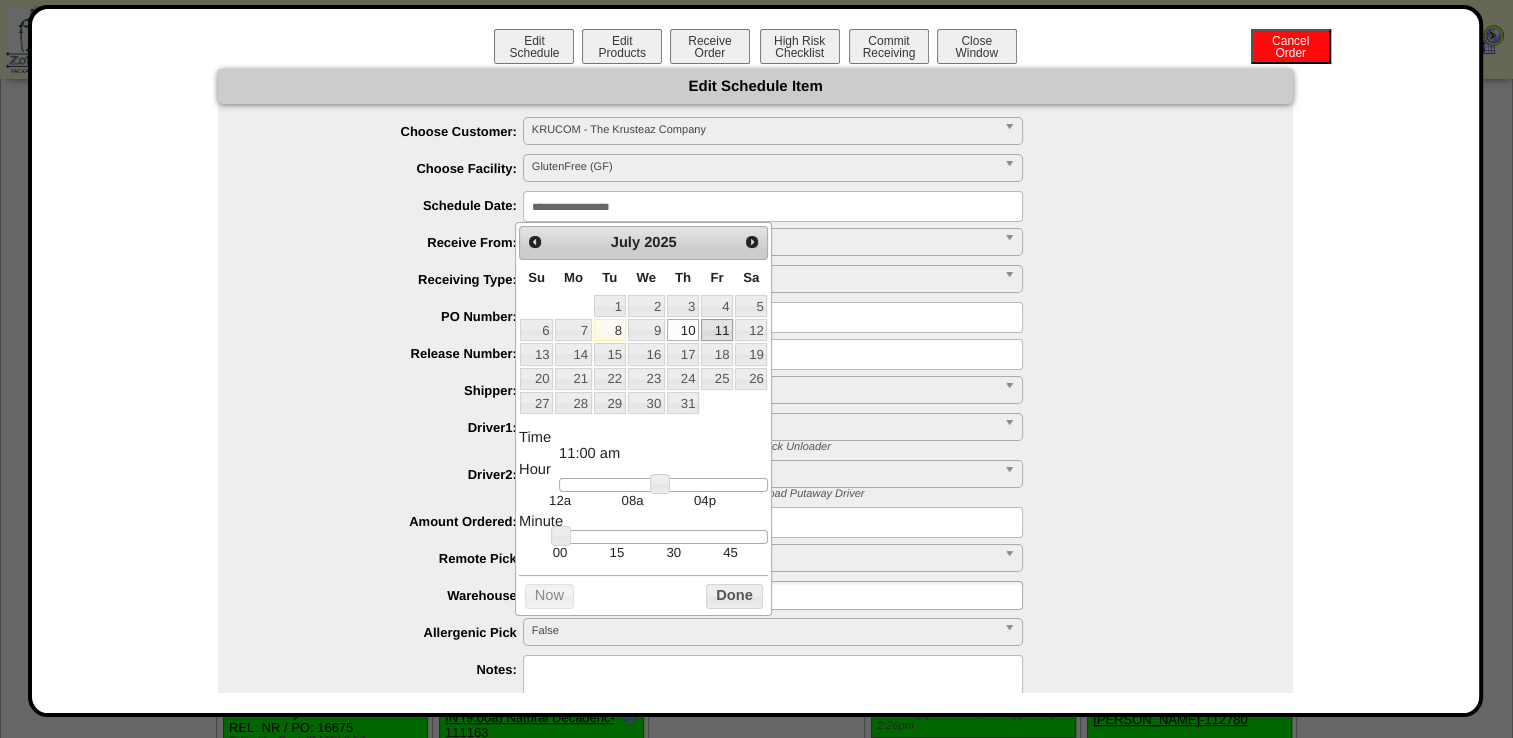 click on "11" at bounding box center (717, 330) 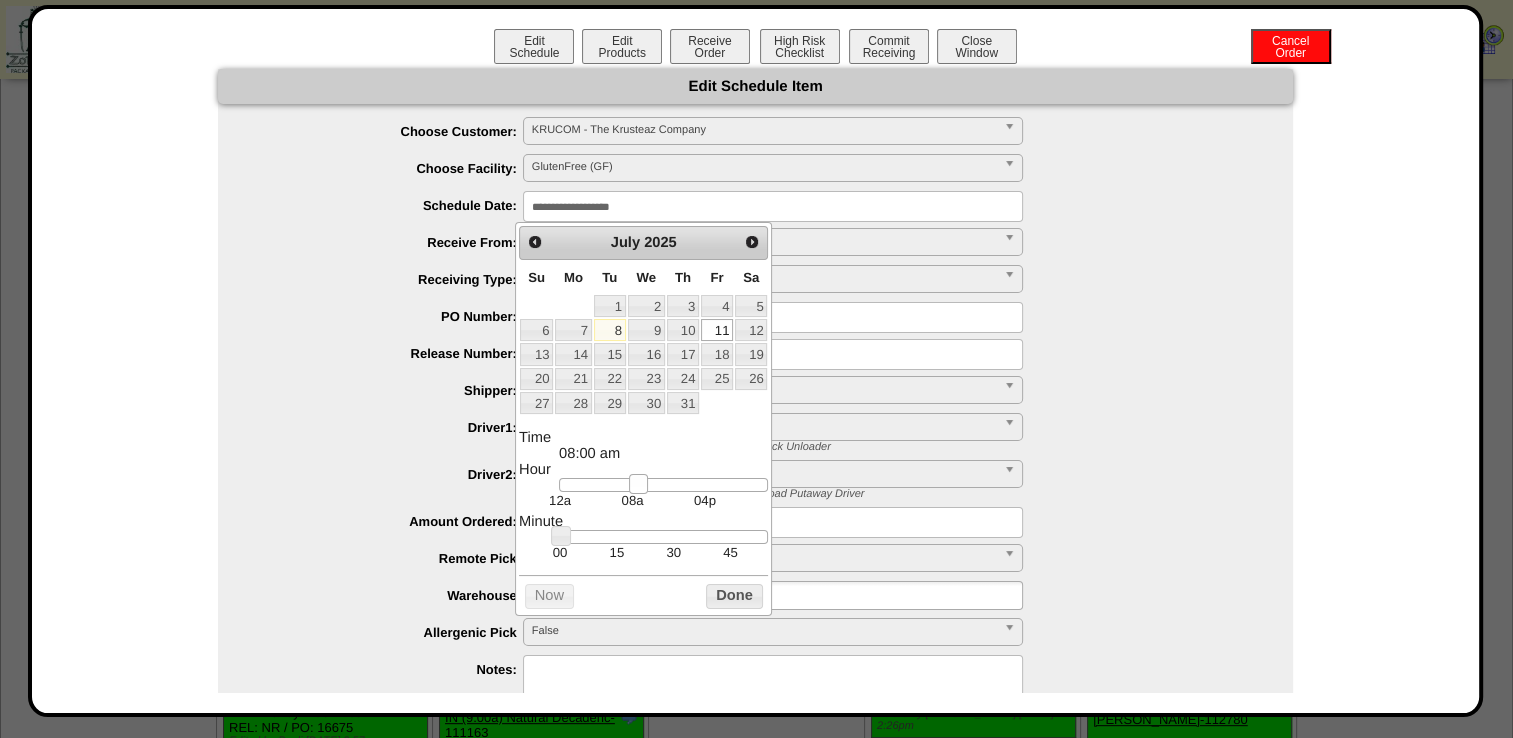 type on "**********" 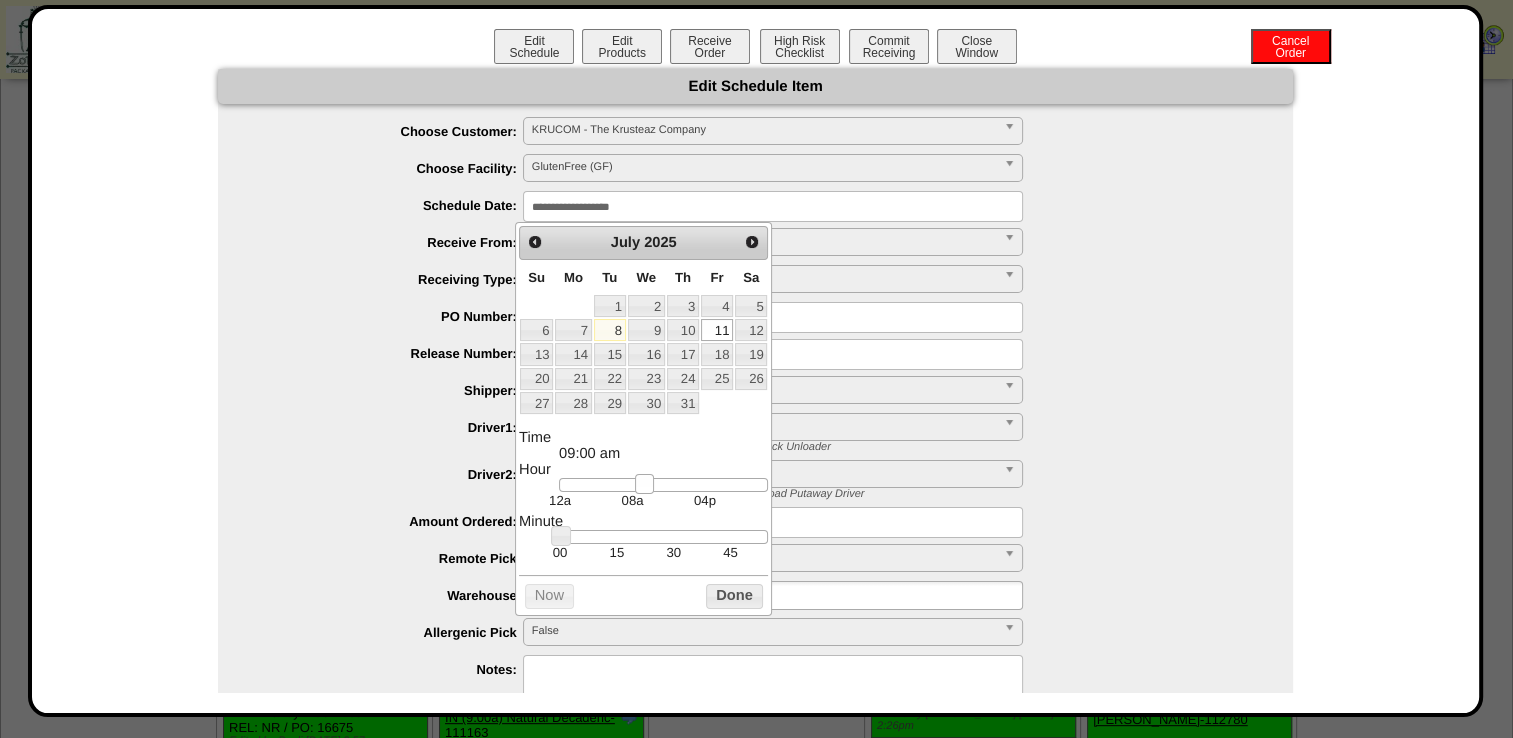 drag, startPoint x: 660, startPoint y: 489, endPoint x: 644, endPoint y: 493, distance: 16.492422 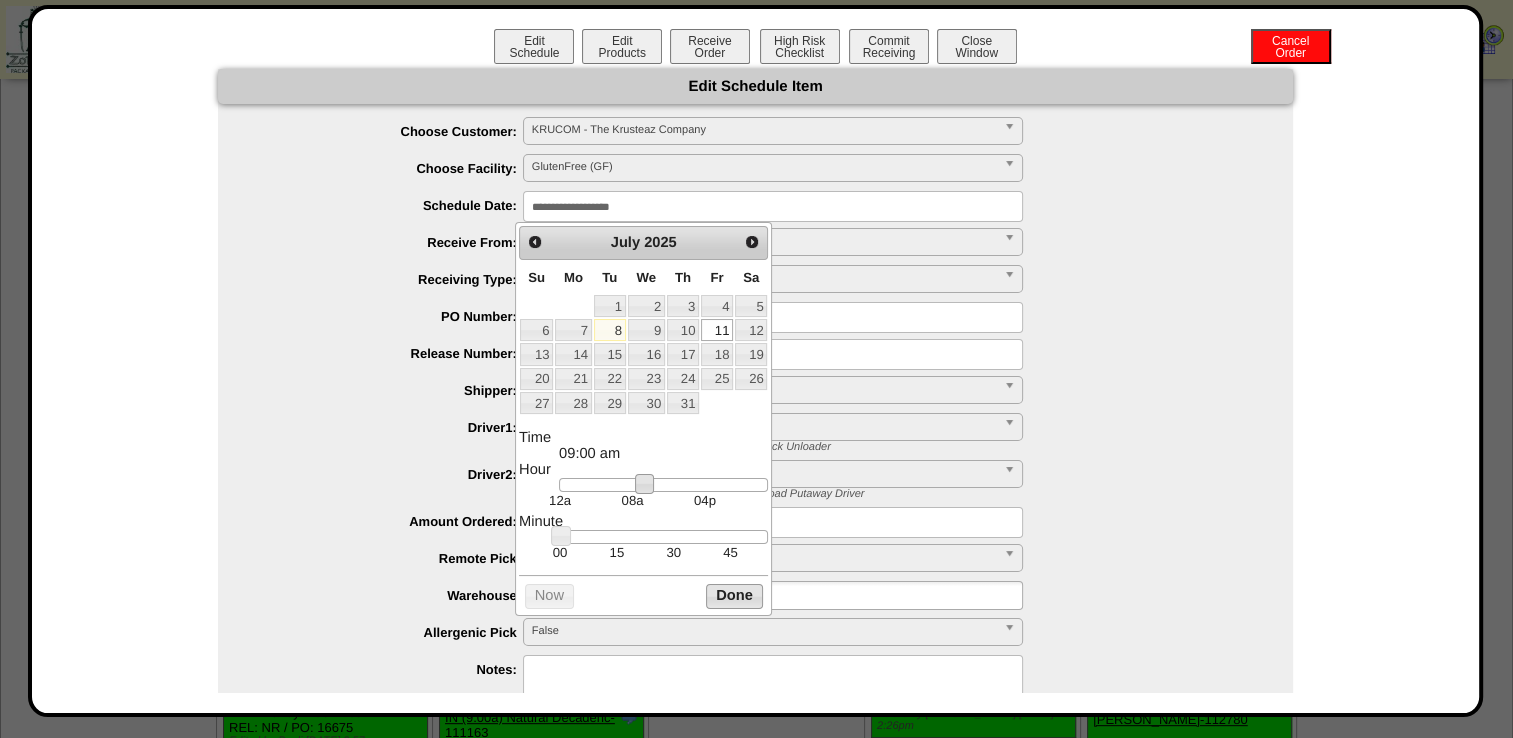 click on "Done" at bounding box center (734, 596) 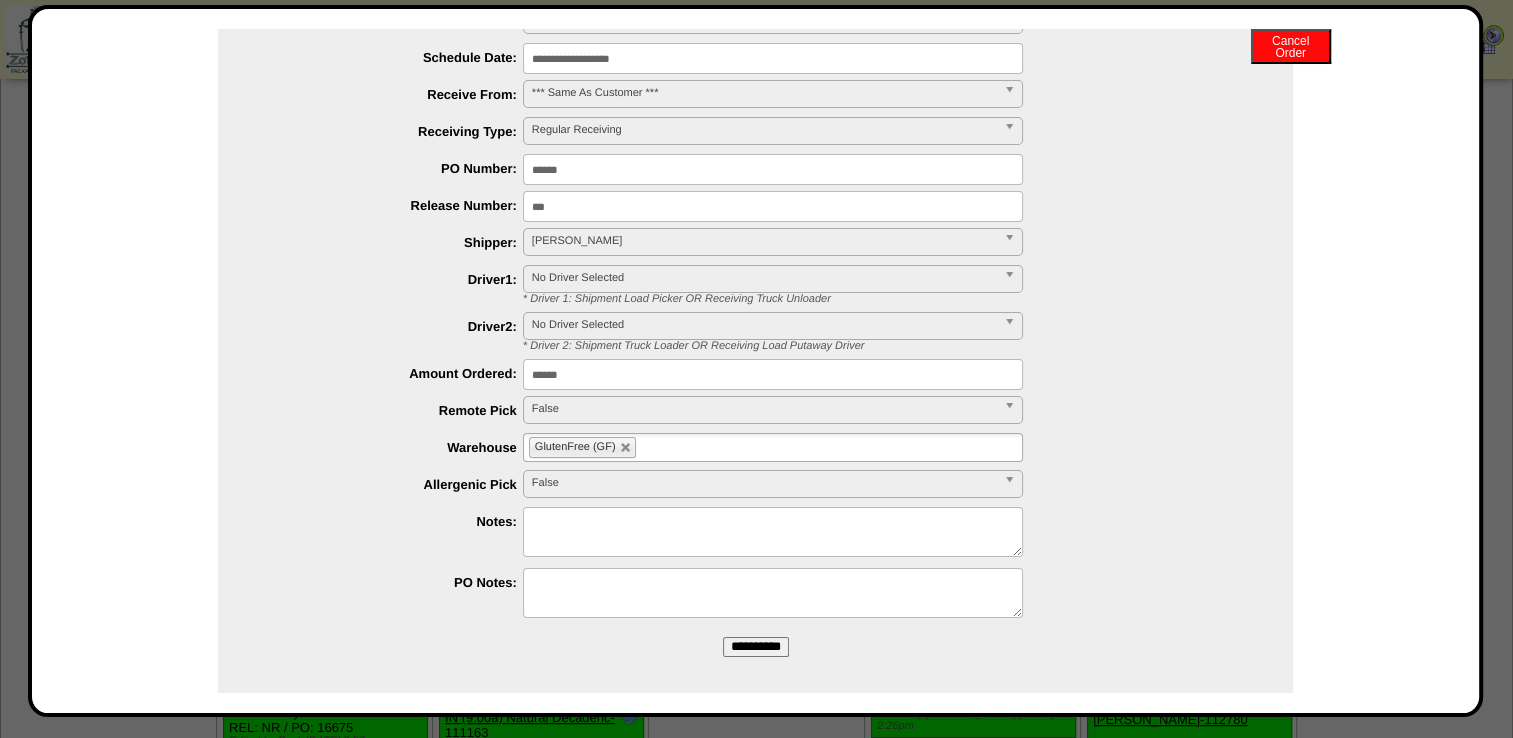 scroll, scrollTop: 158, scrollLeft: 0, axis: vertical 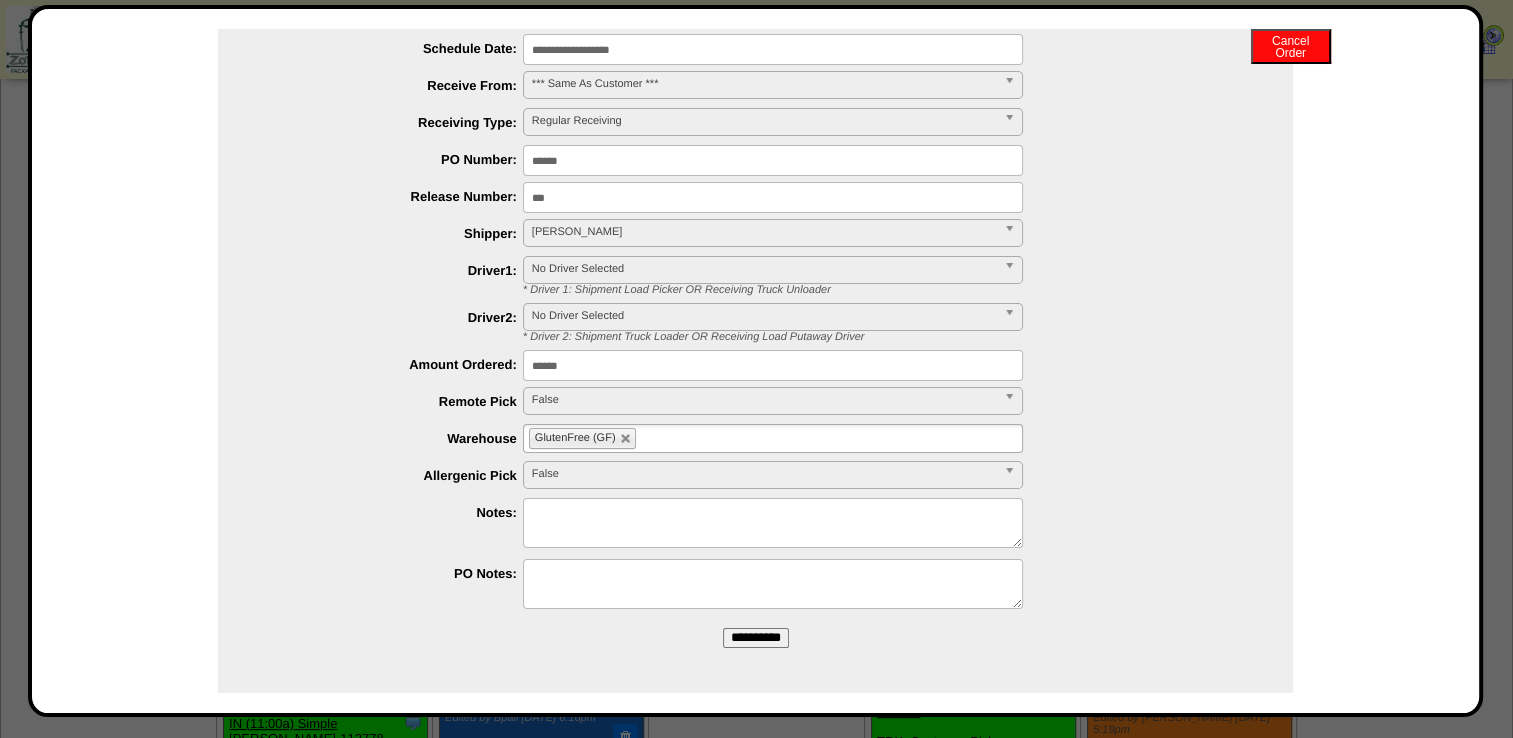 click on "**********" at bounding box center [756, 638] 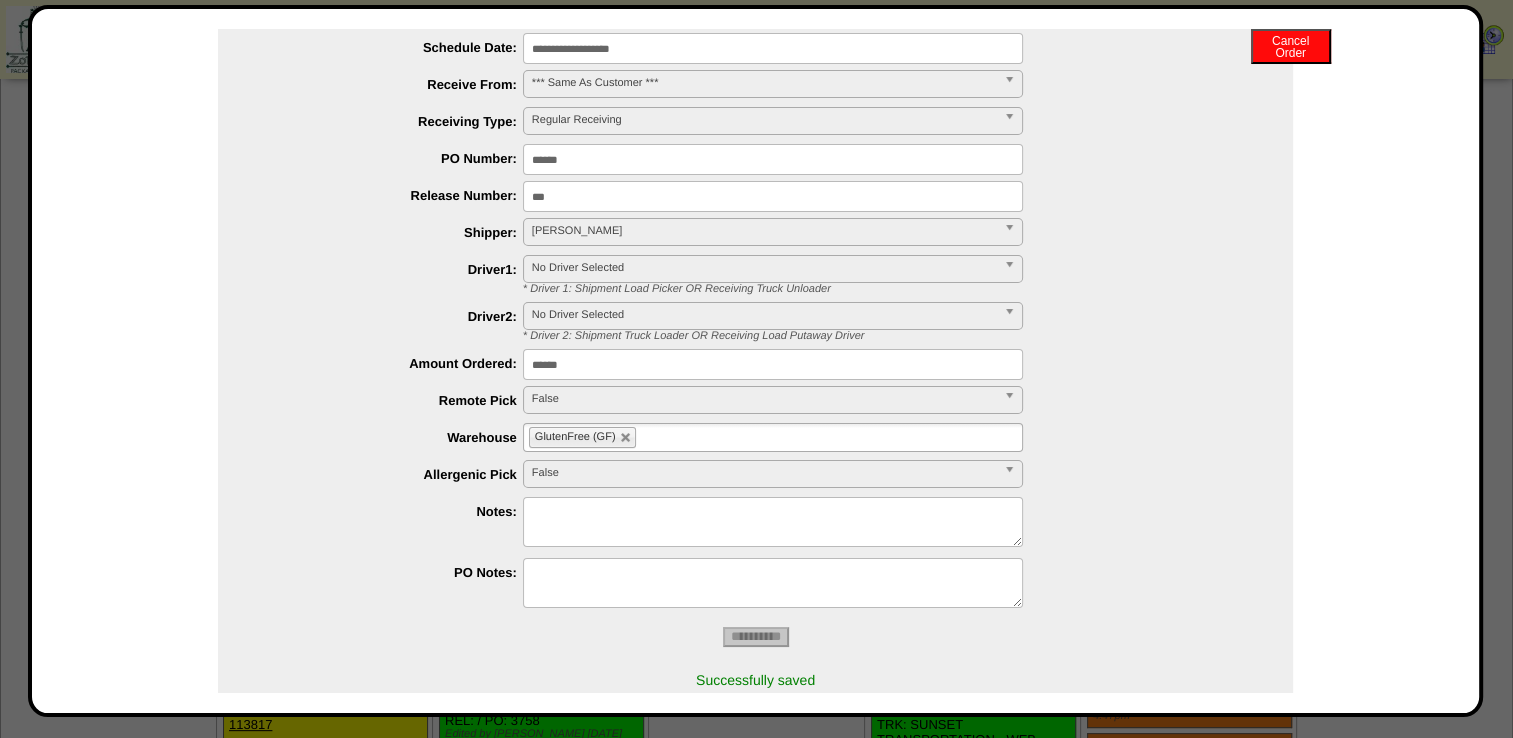 scroll, scrollTop: 0, scrollLeft: 0, axis: both 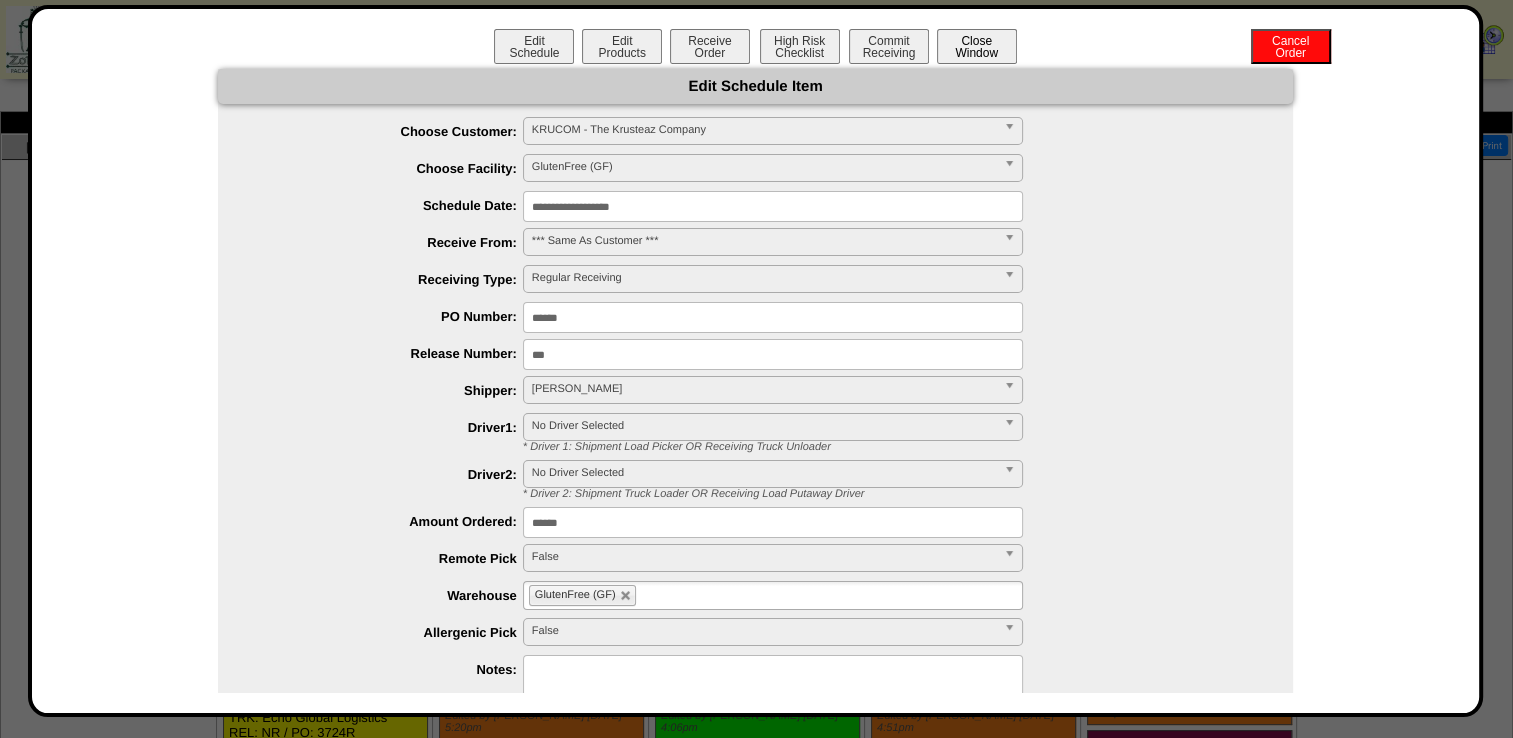 click on "Close Window" at bounding box center (977, 46) 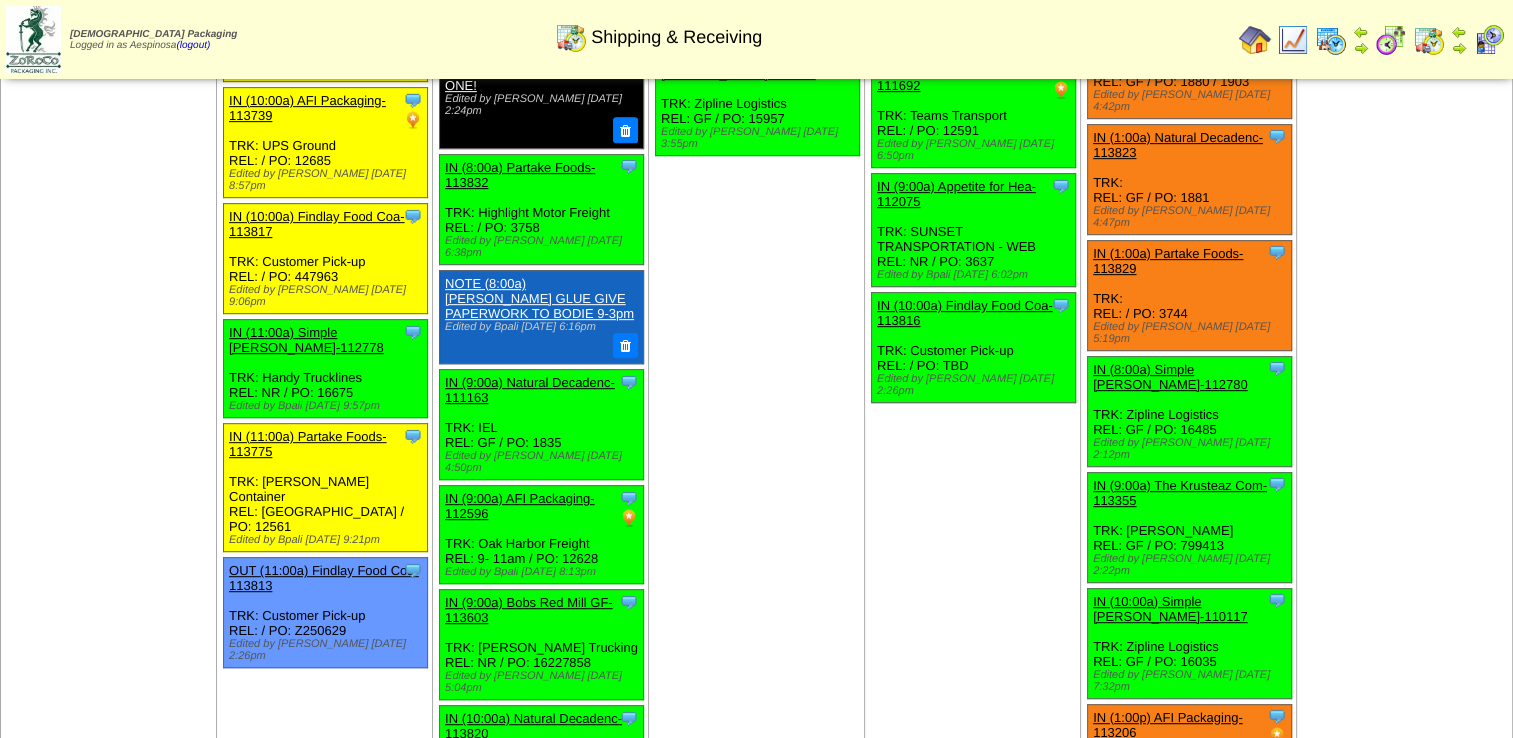 scroll, scrollTop: 900, scrollLeft: 0, axis: vertical 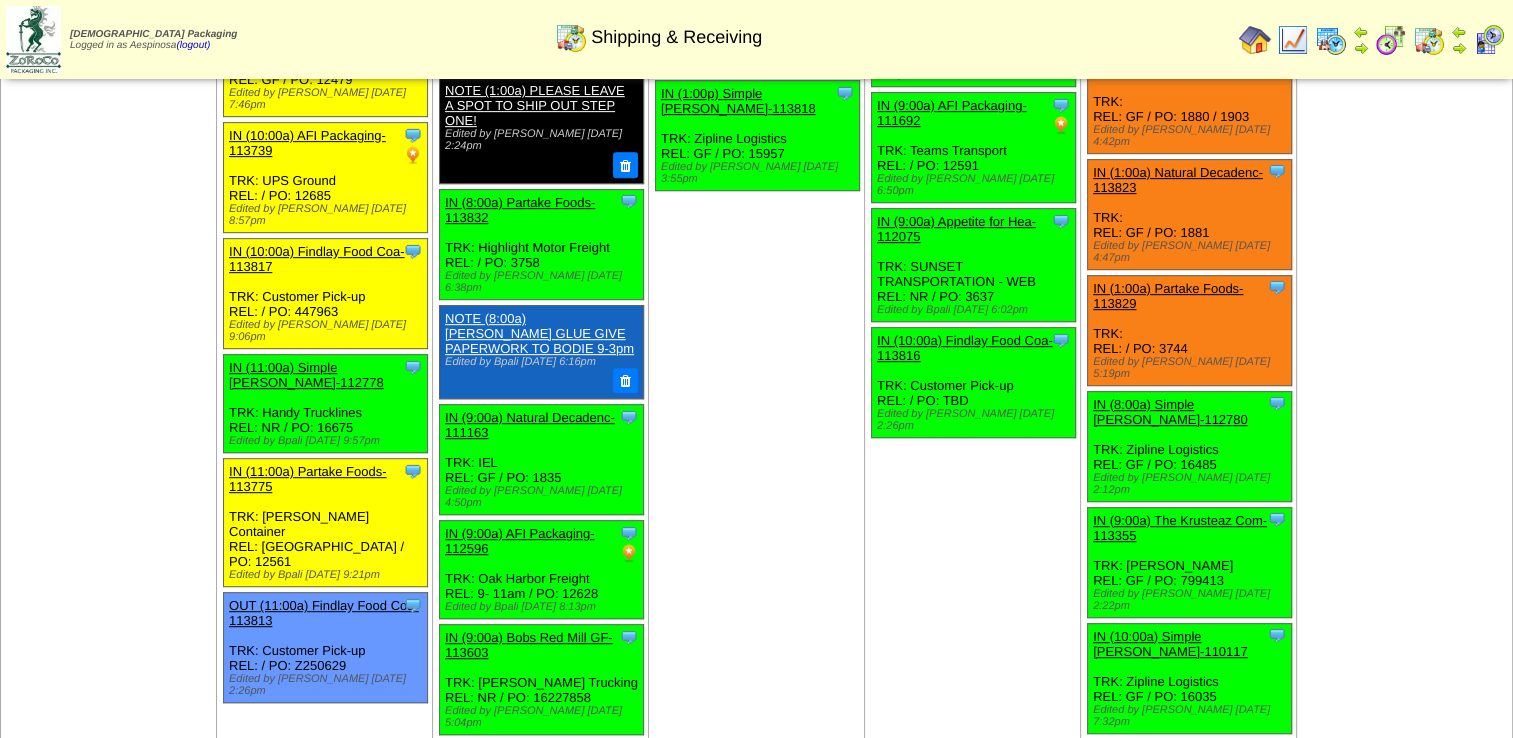 click on "Jul 12                        [+]
Print" at bounding box center (1405, 325) 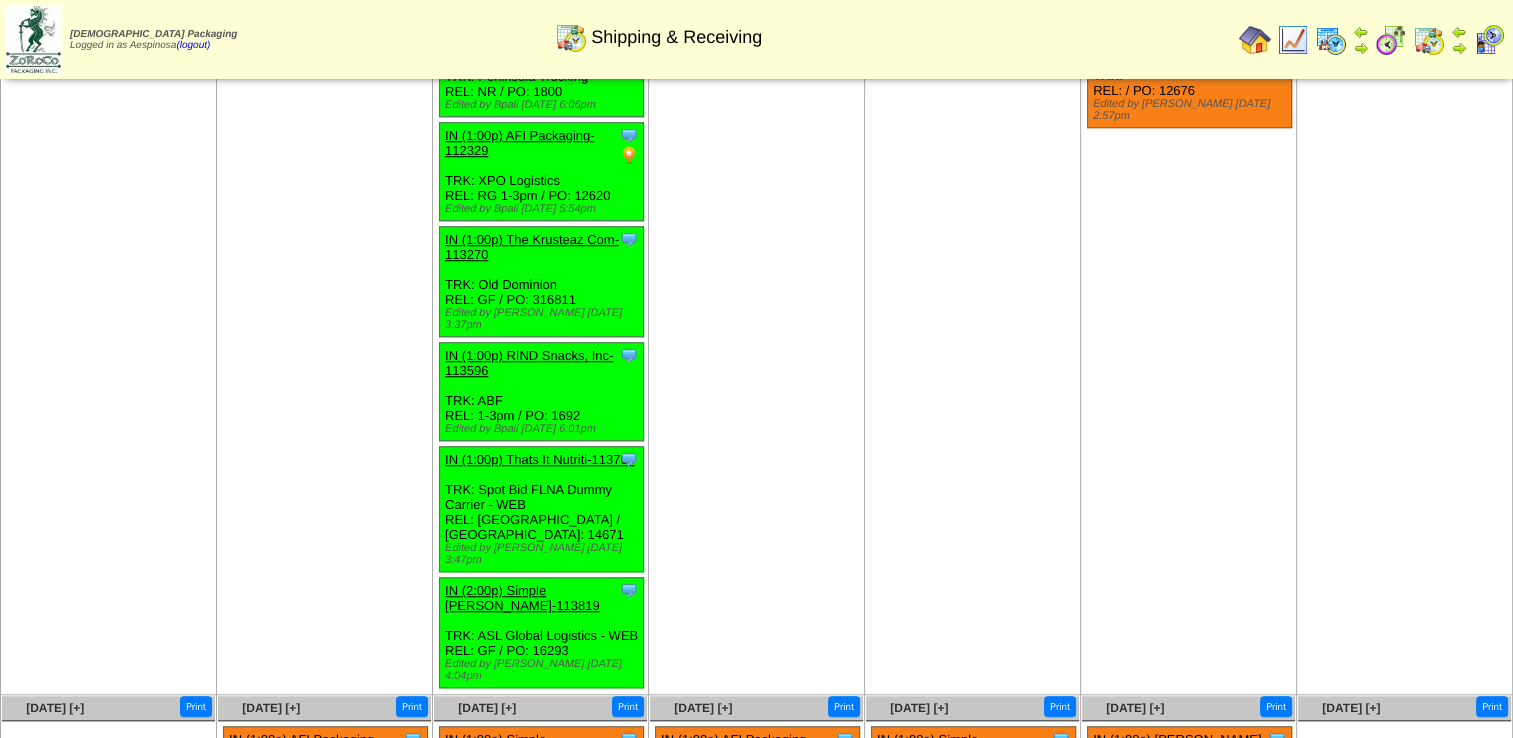 click on "Jul 10                        [+]
Print
Clone Item
IN
(1:00a)
AFI Packaging-111699
AFI Packaging
ScheduleID: 111699
Total" at bounding box center (973, -397) 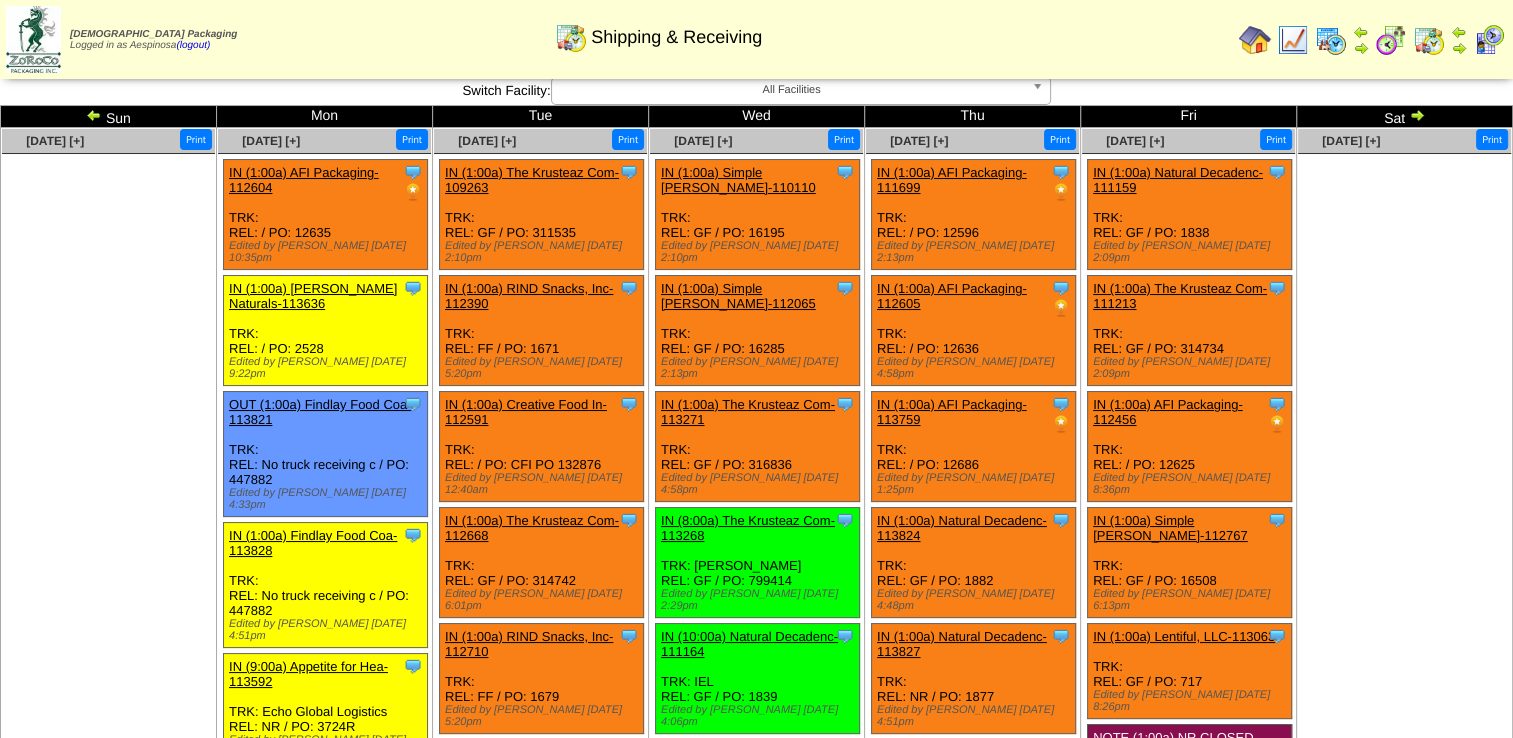 scroll, scrollTop: 0, scrollLeft: 0, axis: both 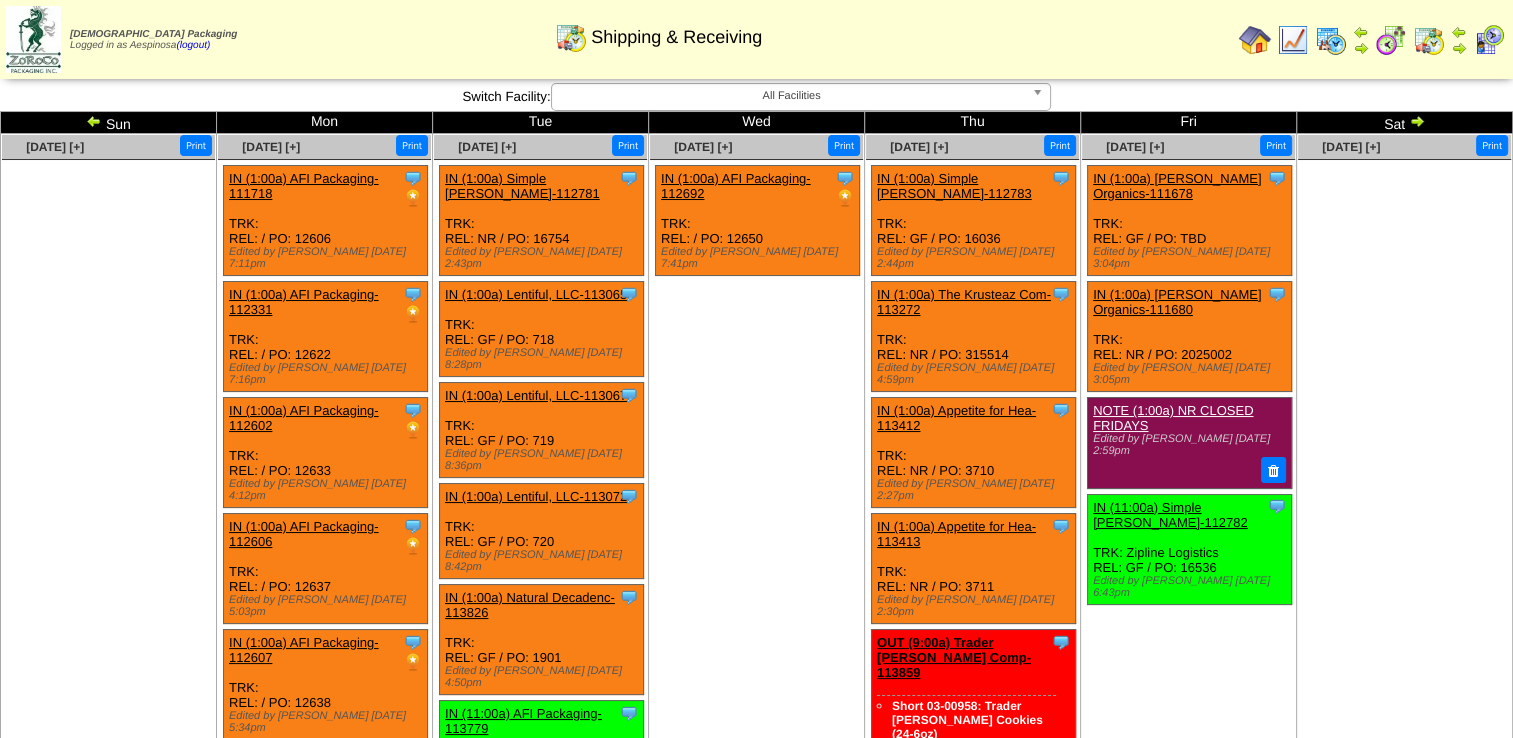 click on "Sun" at bounding box center [109, 123] 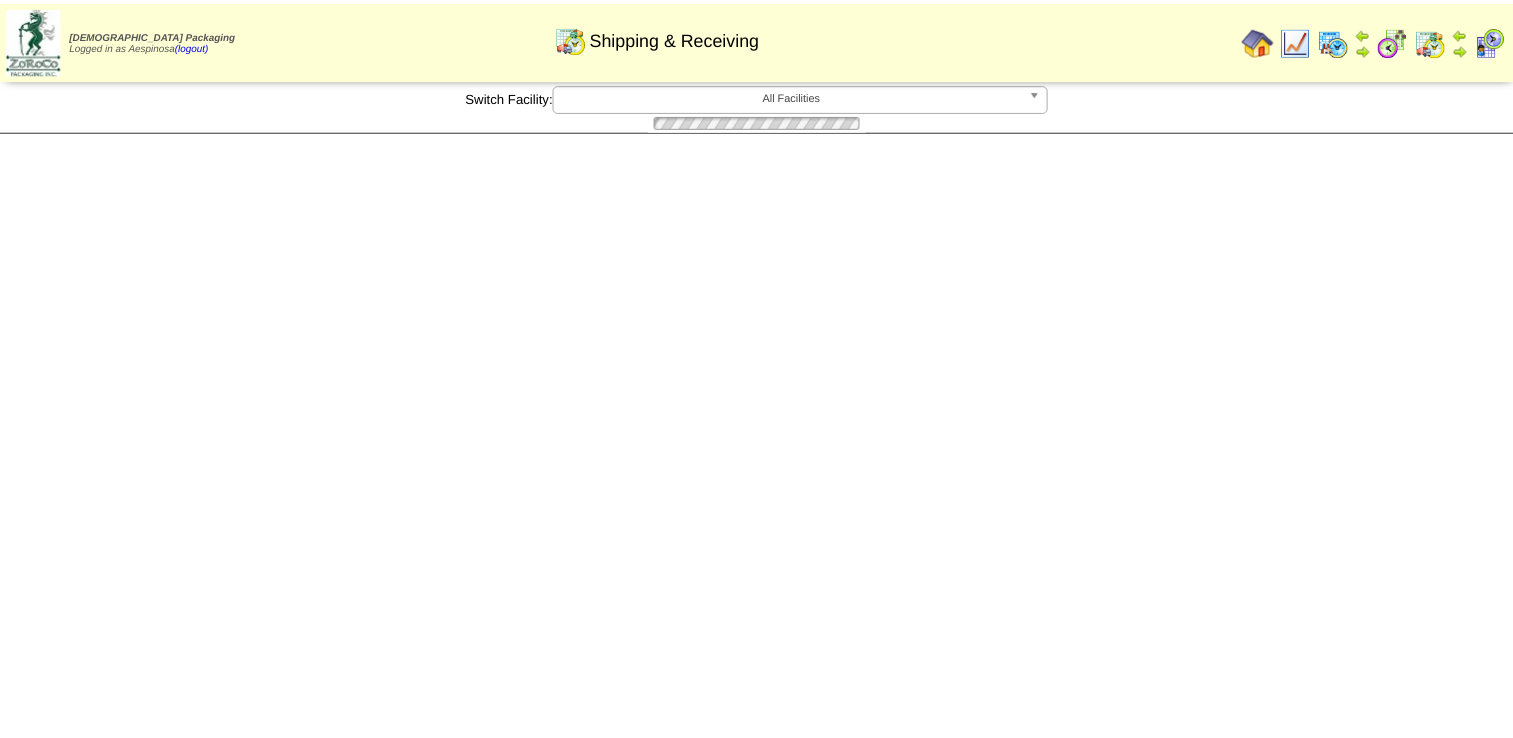 scroll, scrollTop: 0, scrollLeft: 0, axis: both 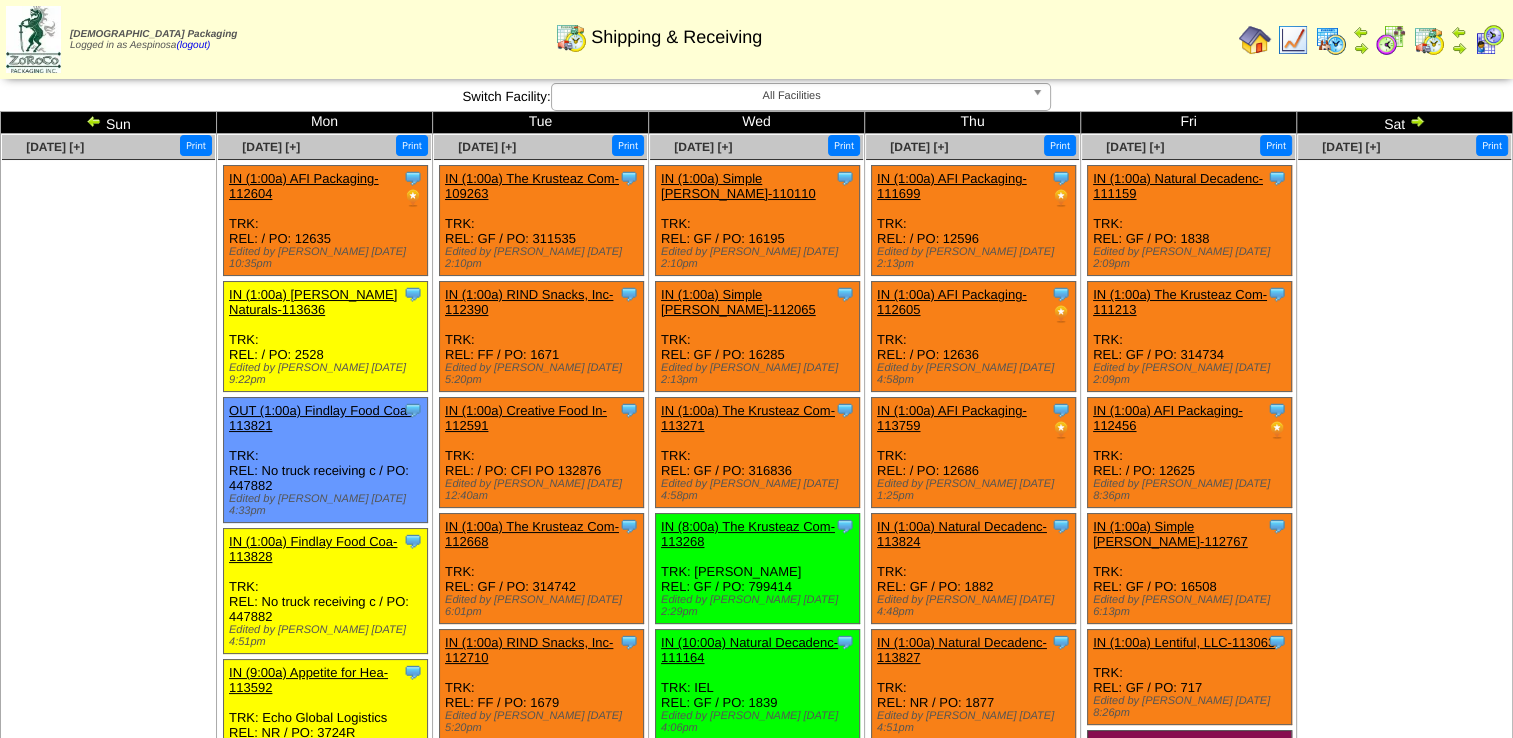 click at bounding box center (108, 310) 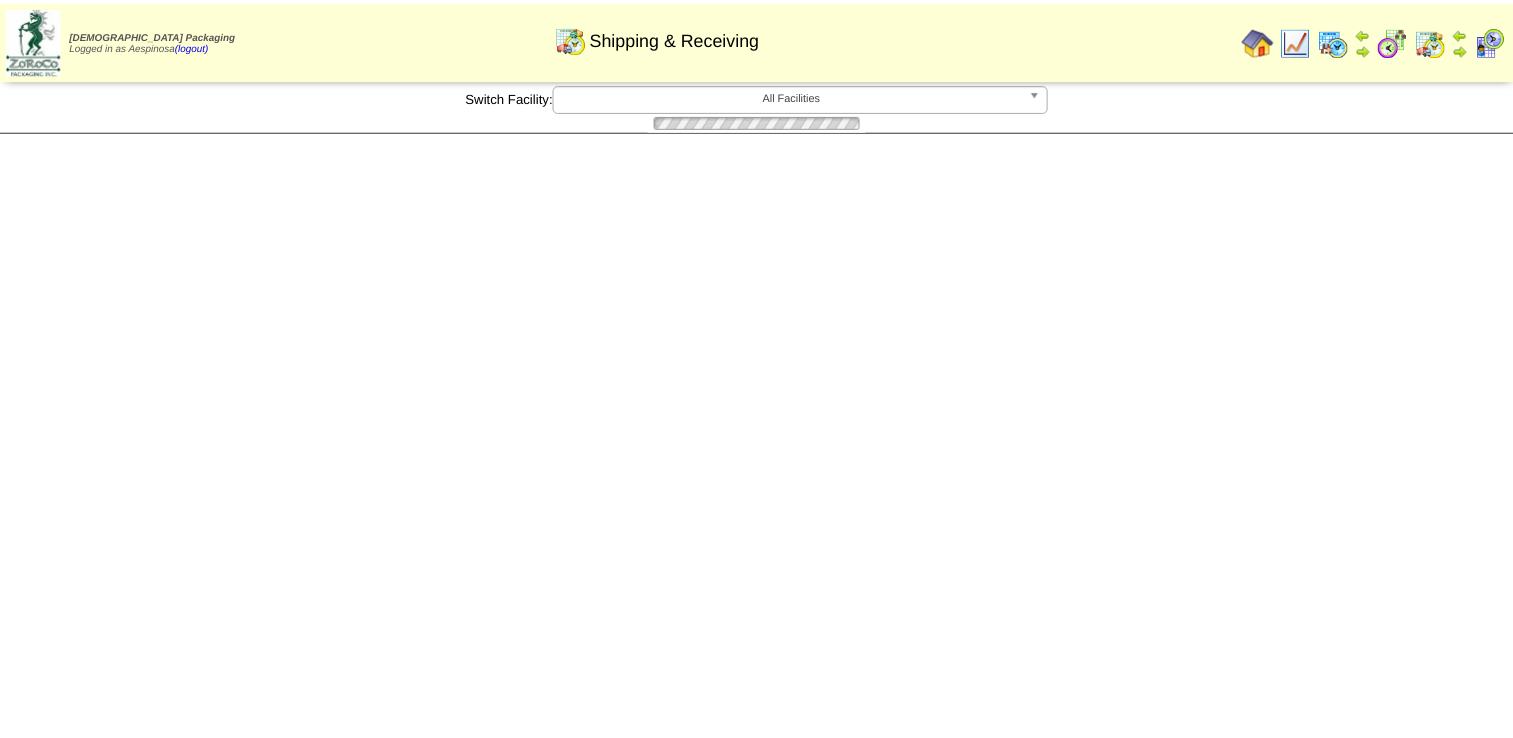 scroll, scrollTop: 0, scrollLeft: 0, axis: both 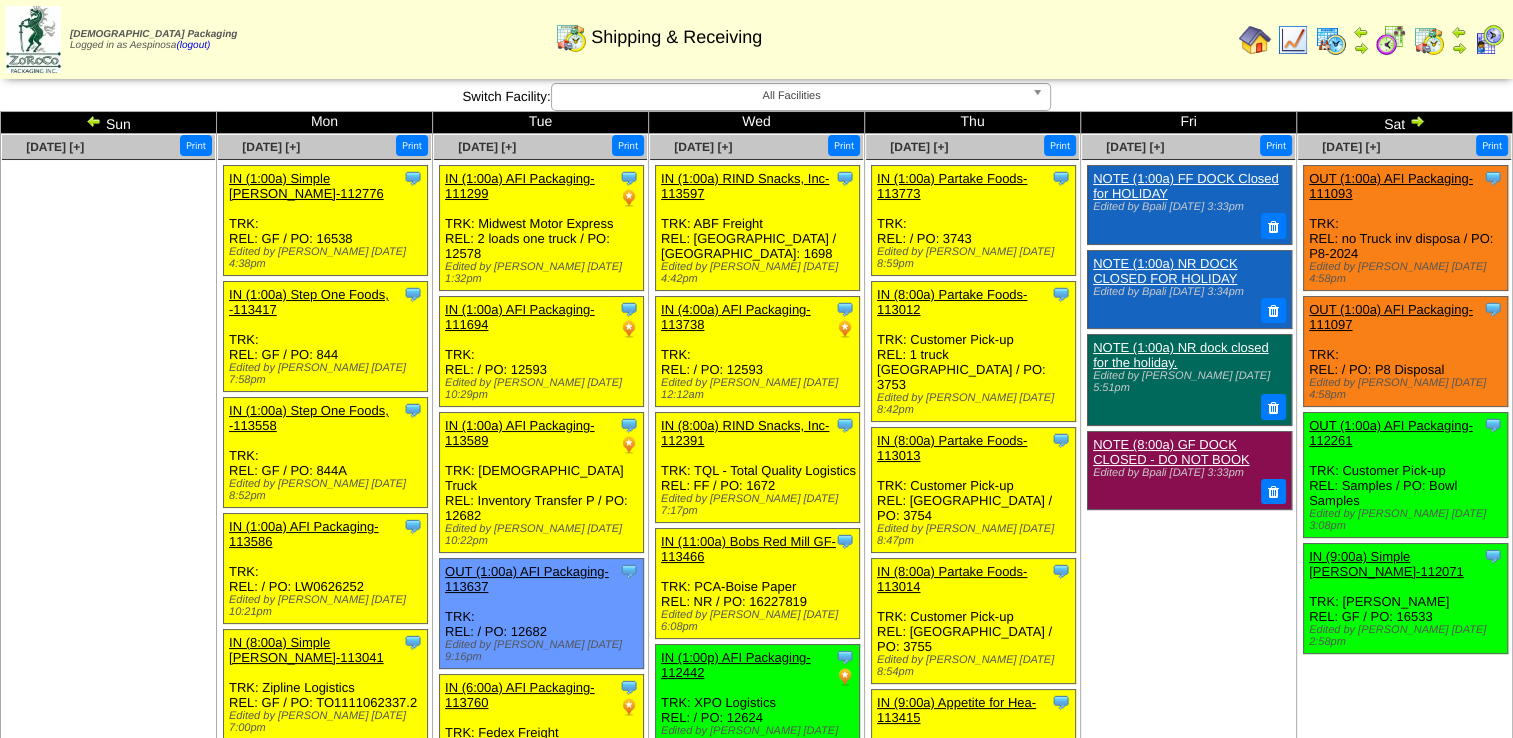 click at bounding box center [1417, 121] 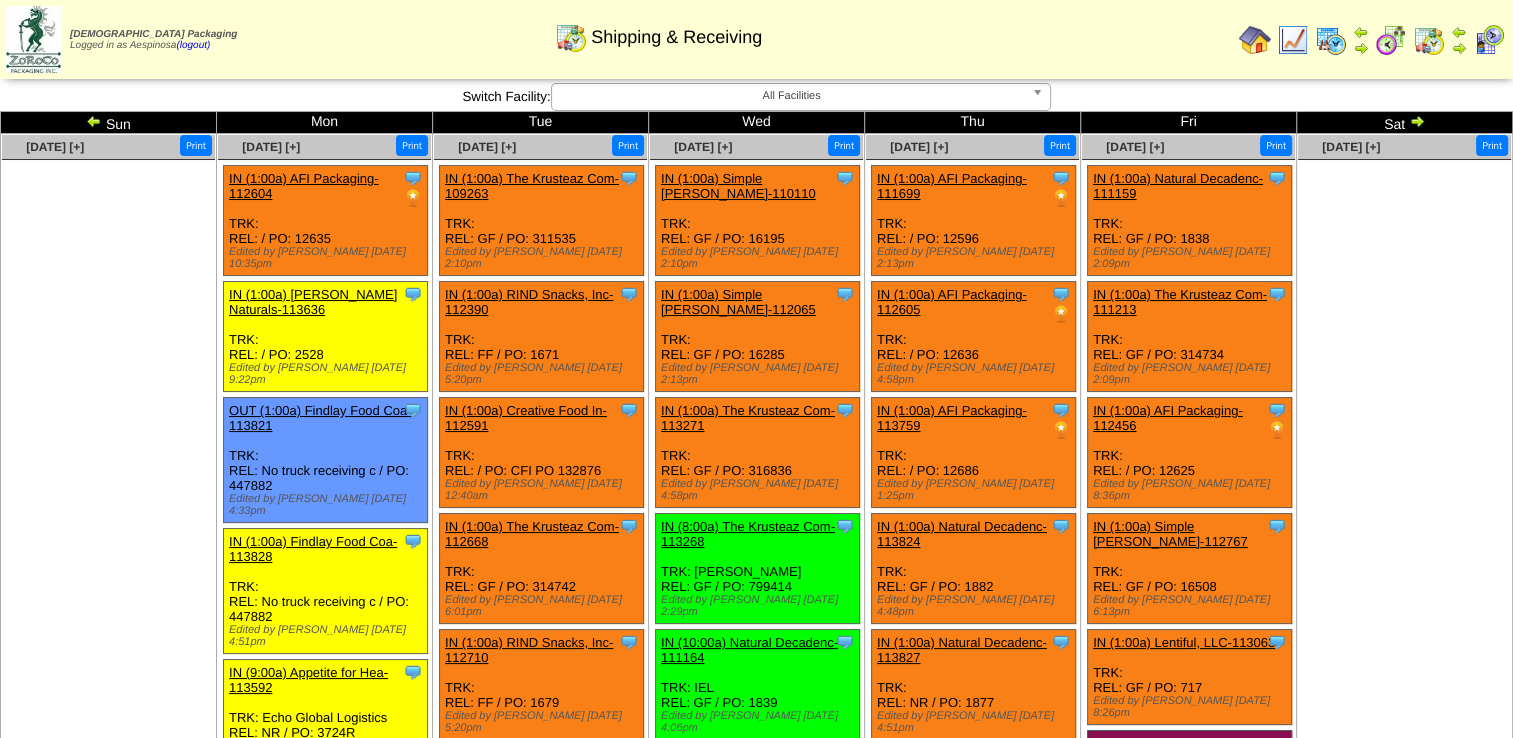 scroll, scrollTop: 995, scrollLeft: 0, axis: vertical 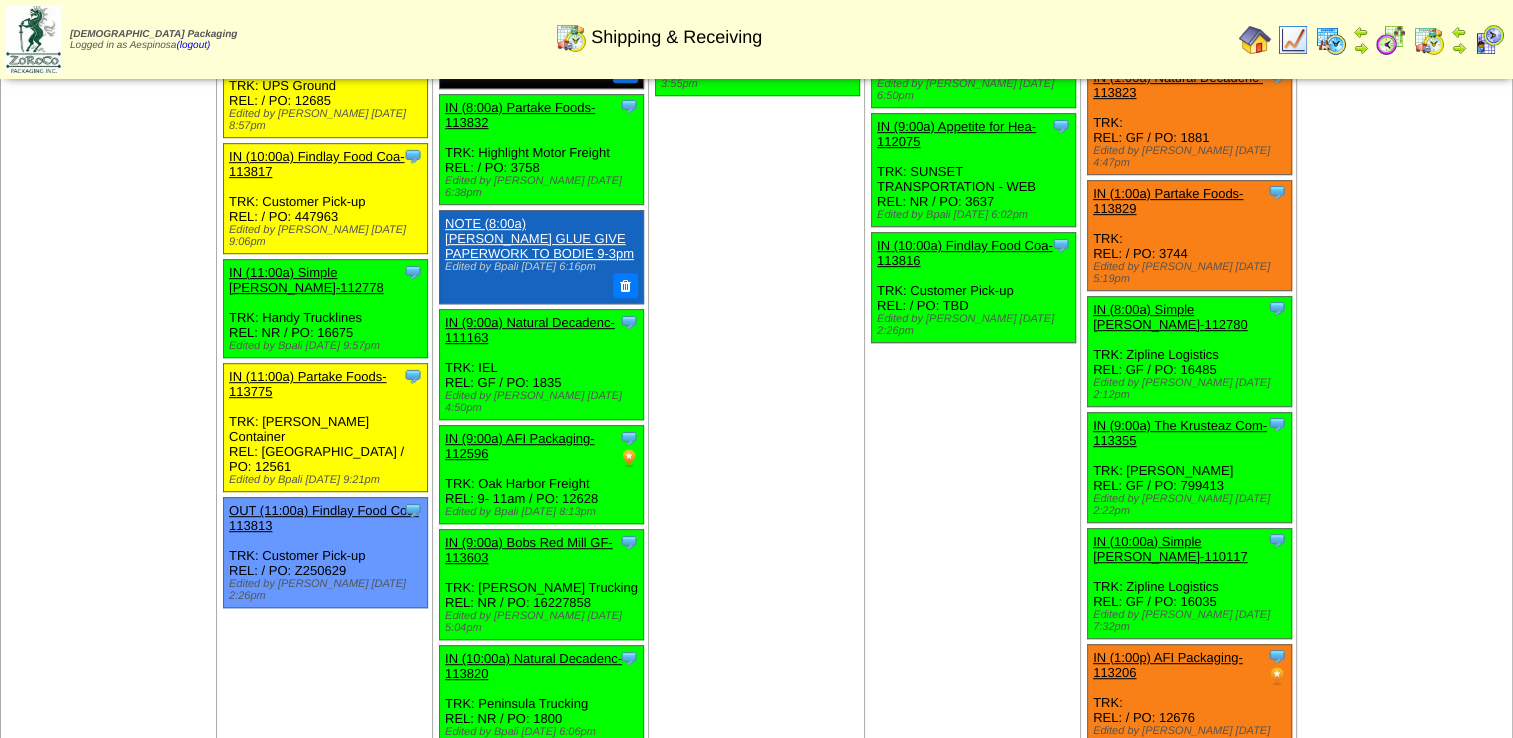click on "[DATE]                        [+]
Print
Clone Item
IN
(1:00a)
Simple [PERSON_NAME]-110110
Simple [PERSON_NAME]
ScheduleID: 110110" at bounding box center (757, 230) 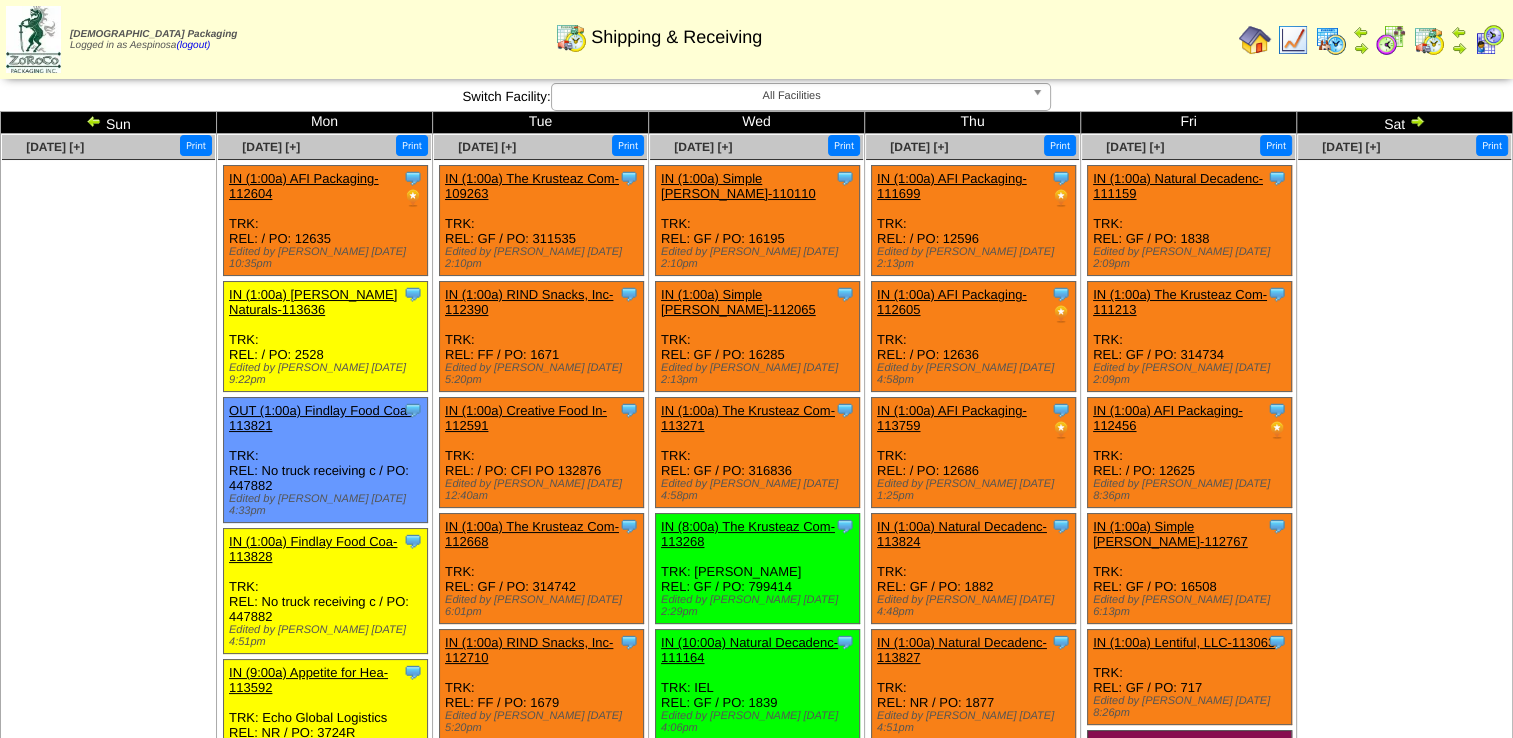 scroll, scrollTop: 0, scrollLeft: 0, axis: both 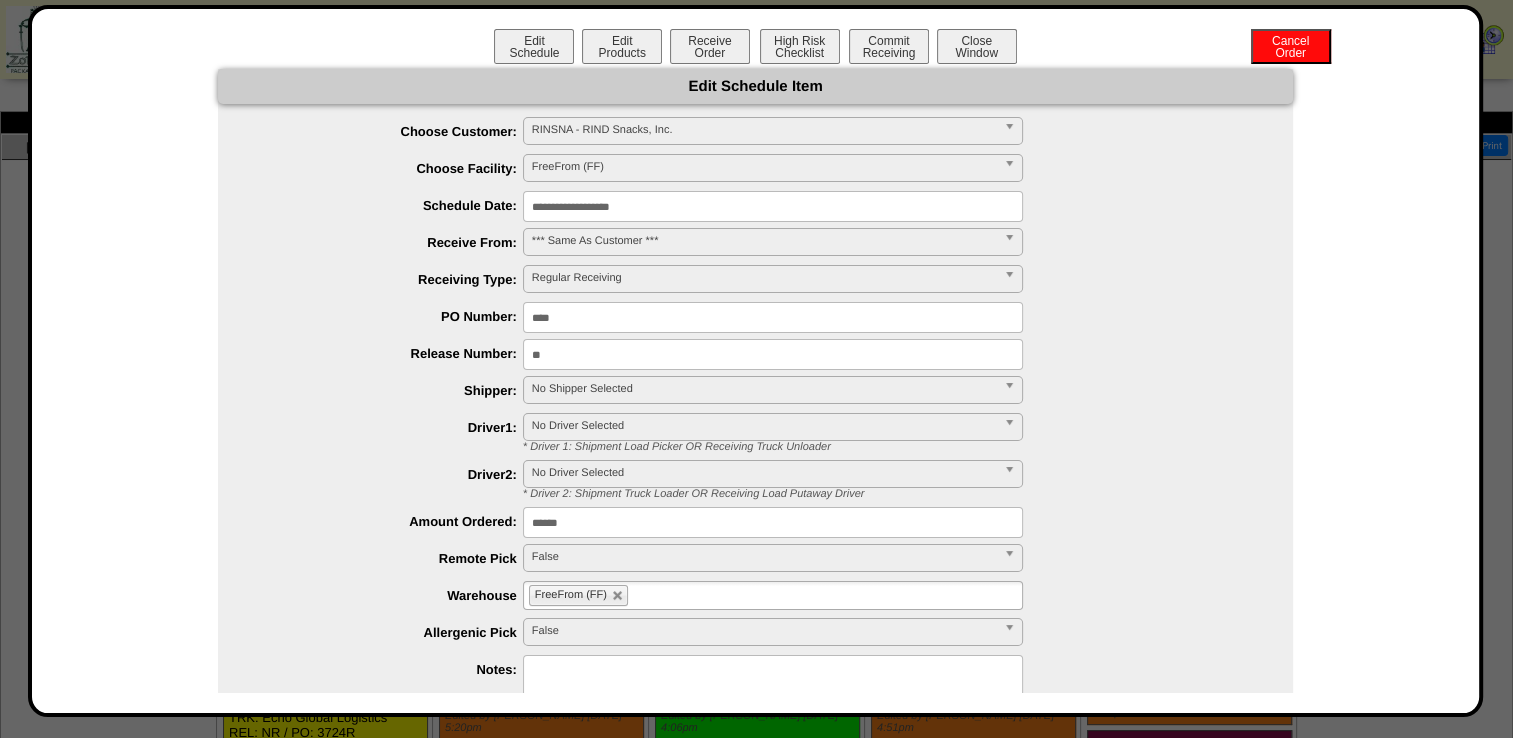 click on "**********" at bounding box center [773, 206] 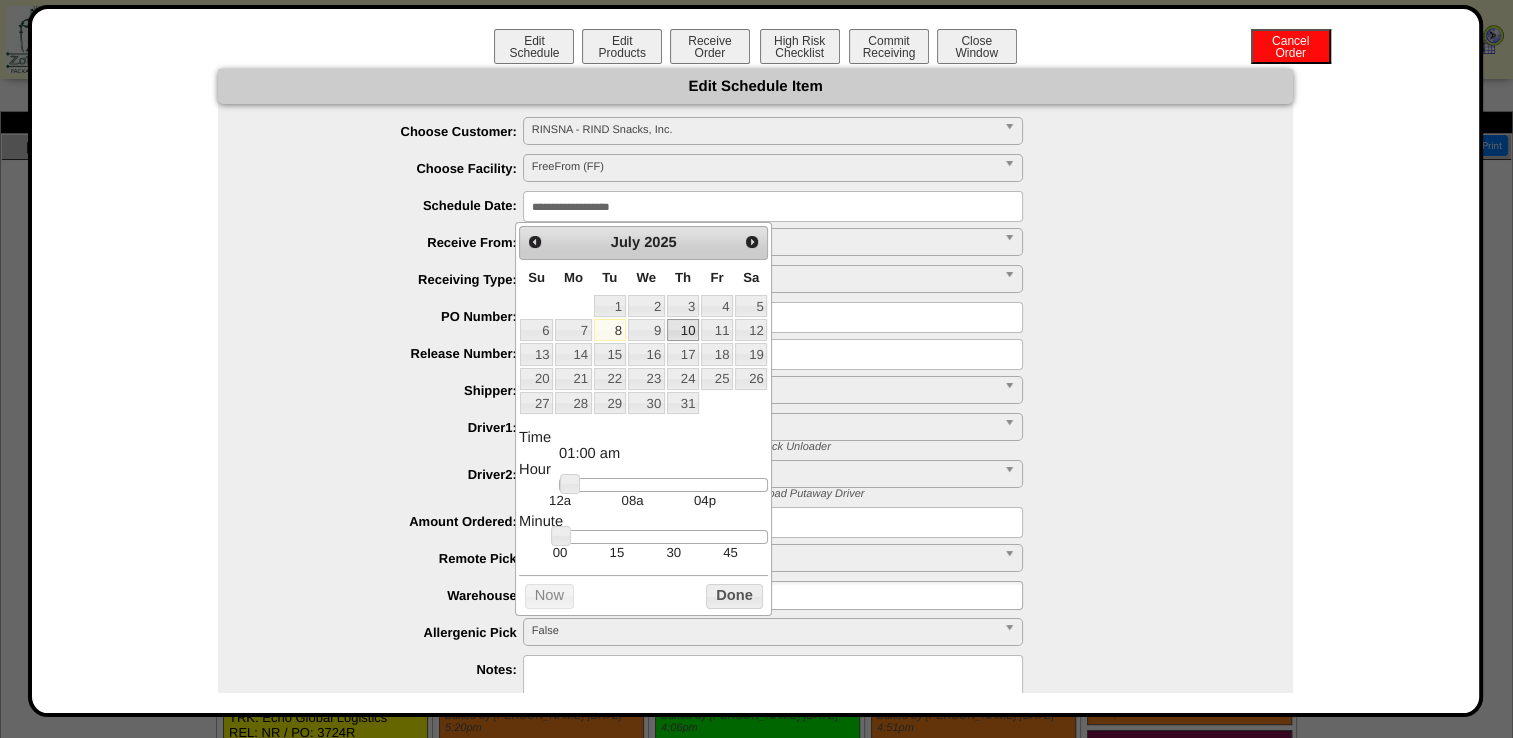click on "10" at bounding box center (683, 330) 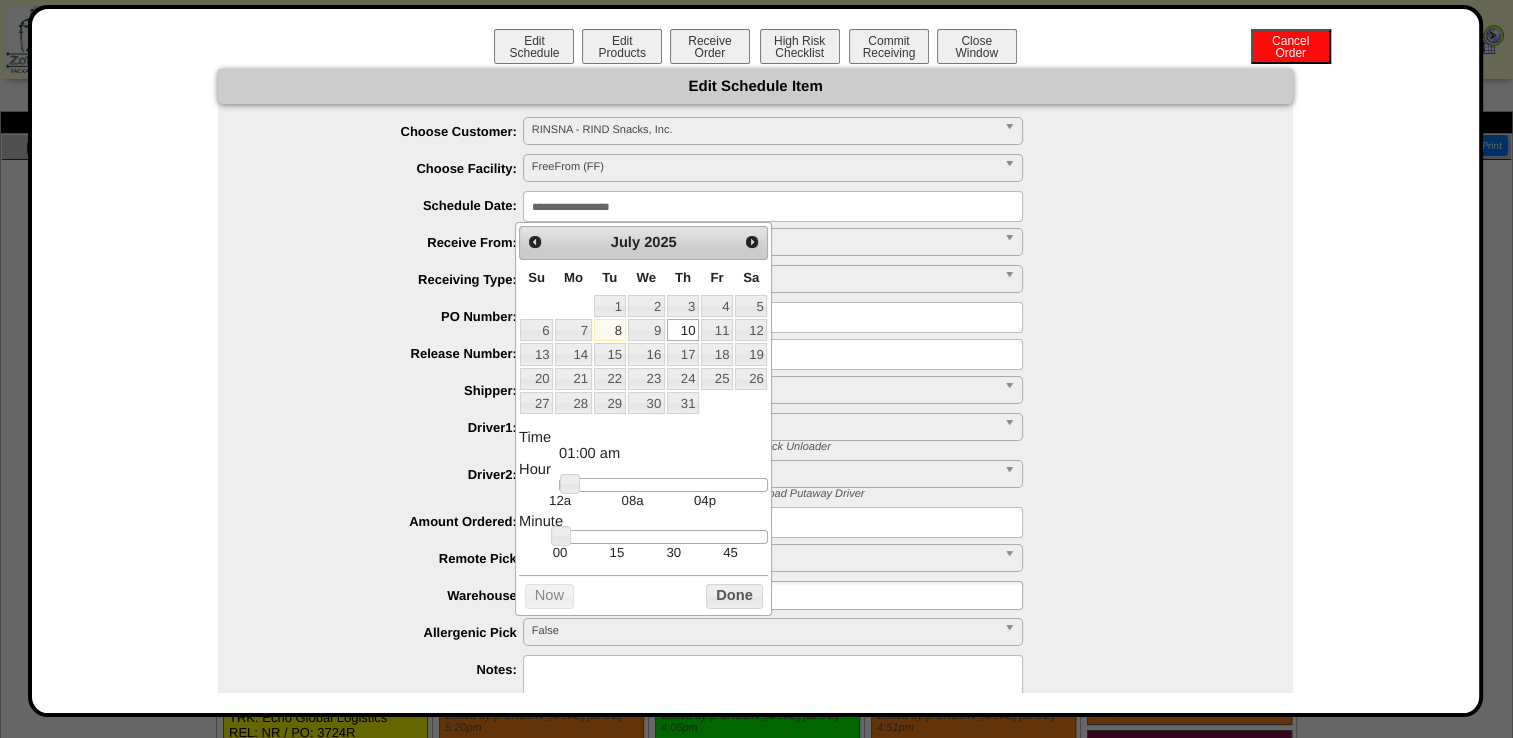 click at bounding box center [663, 485] 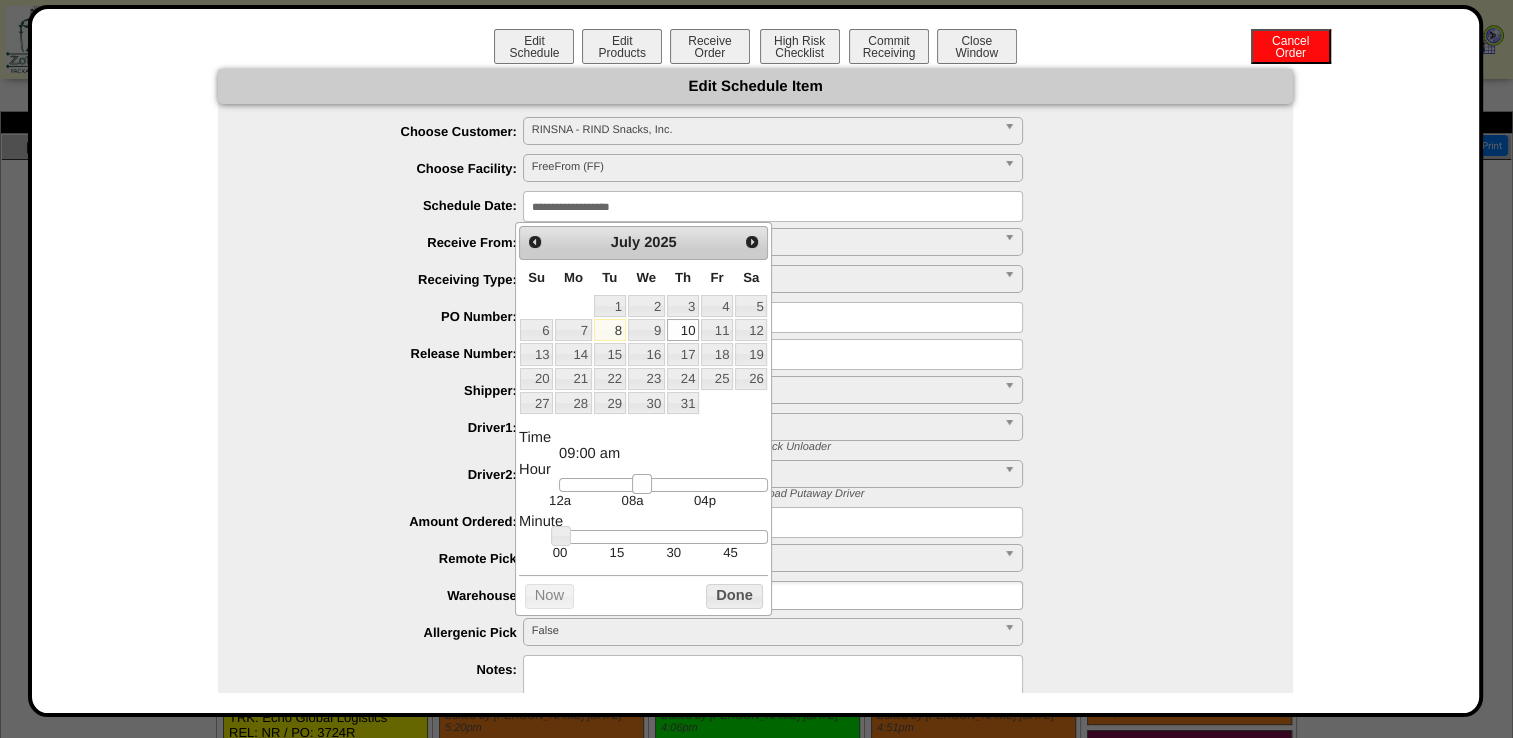 type on "**********" 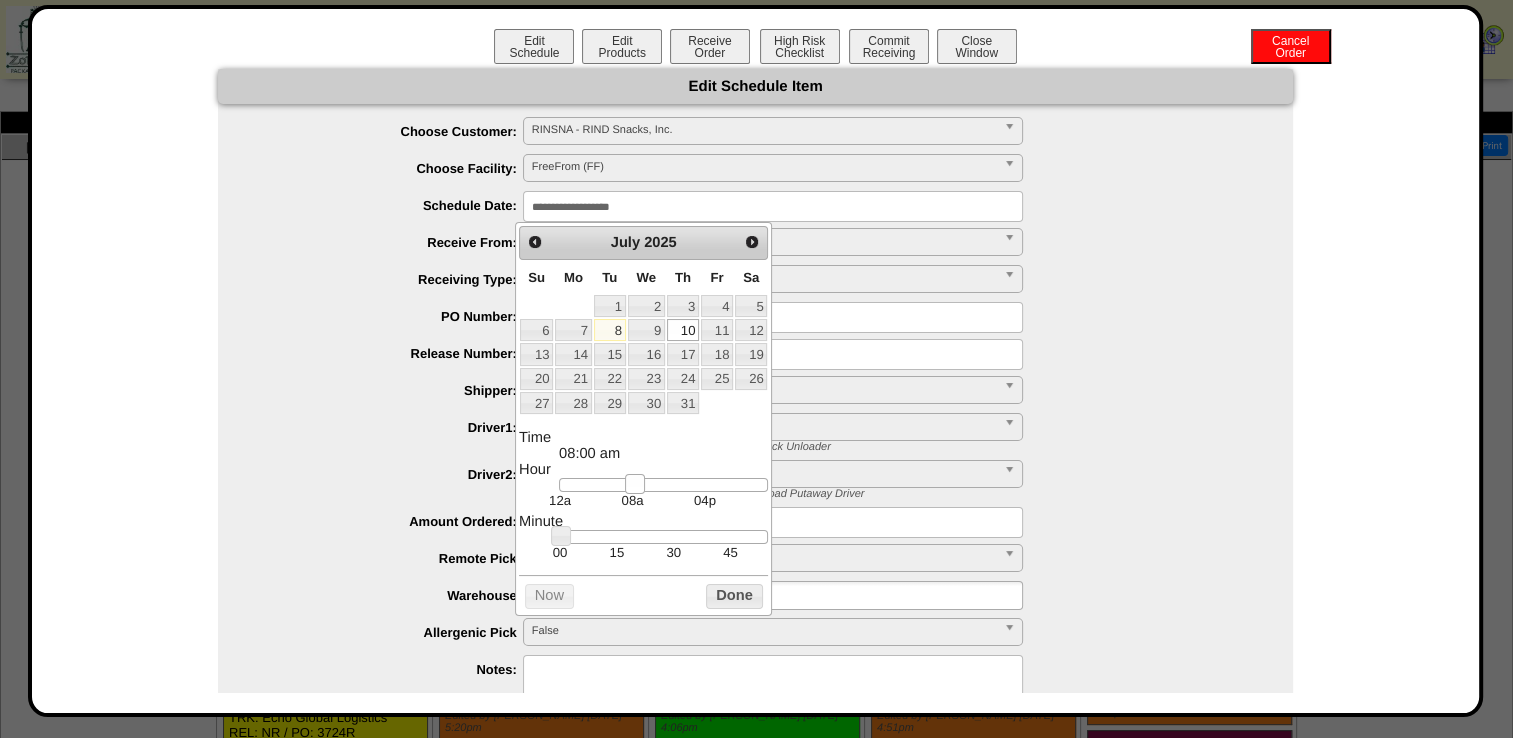 click at bounding box center [635, 484] 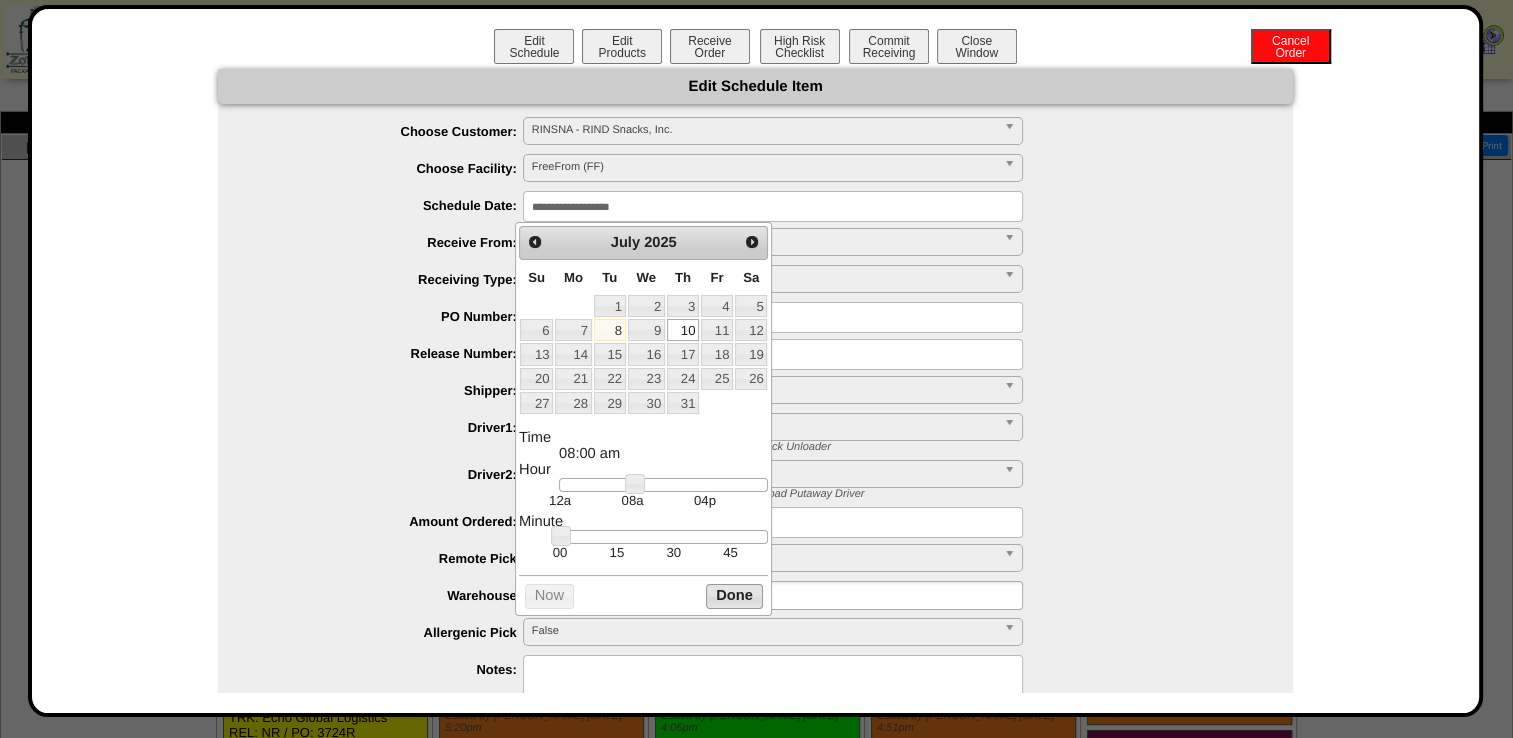 click on "Done" at bounding box center [734, 596] 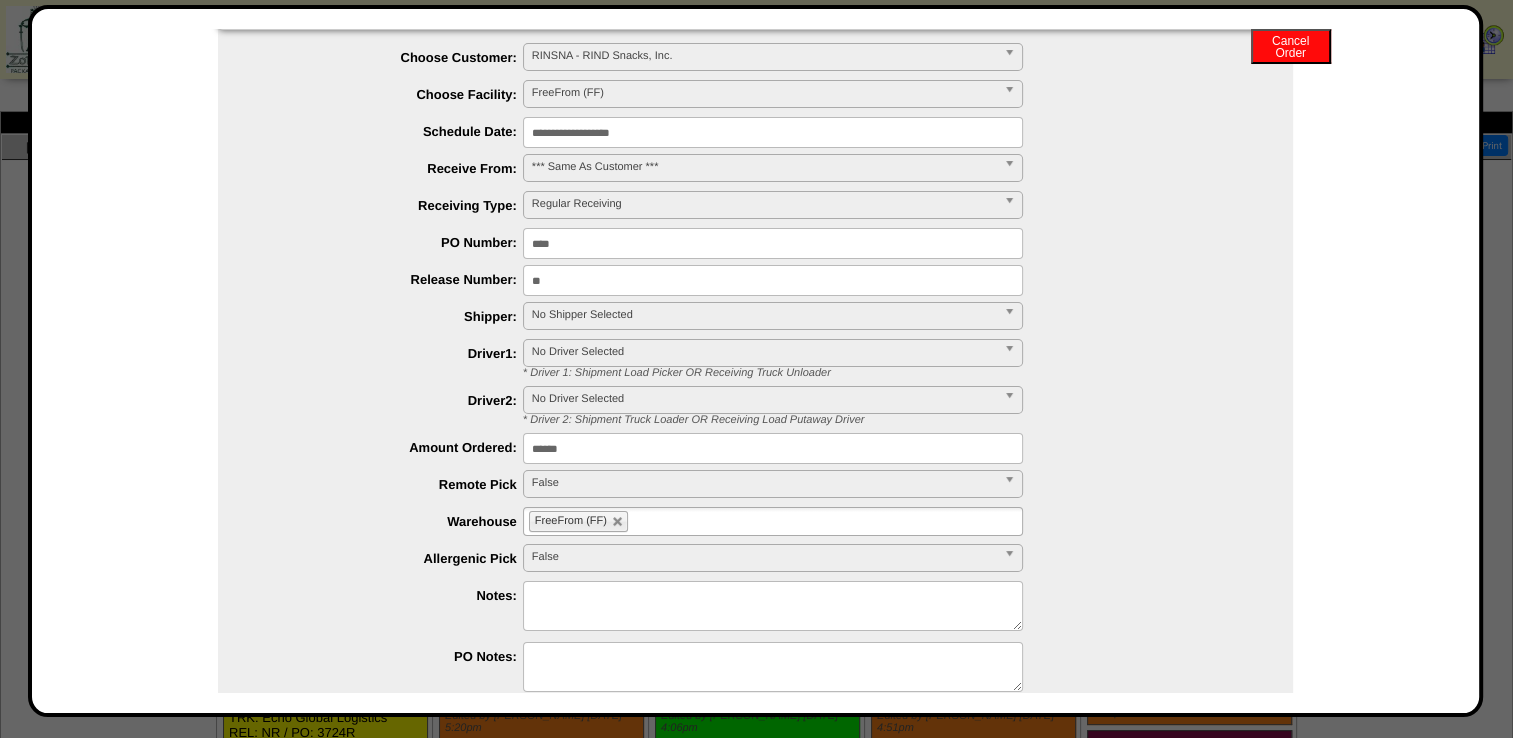 scroll, scrollTop: 0, scrollLeft: 0, axis: both 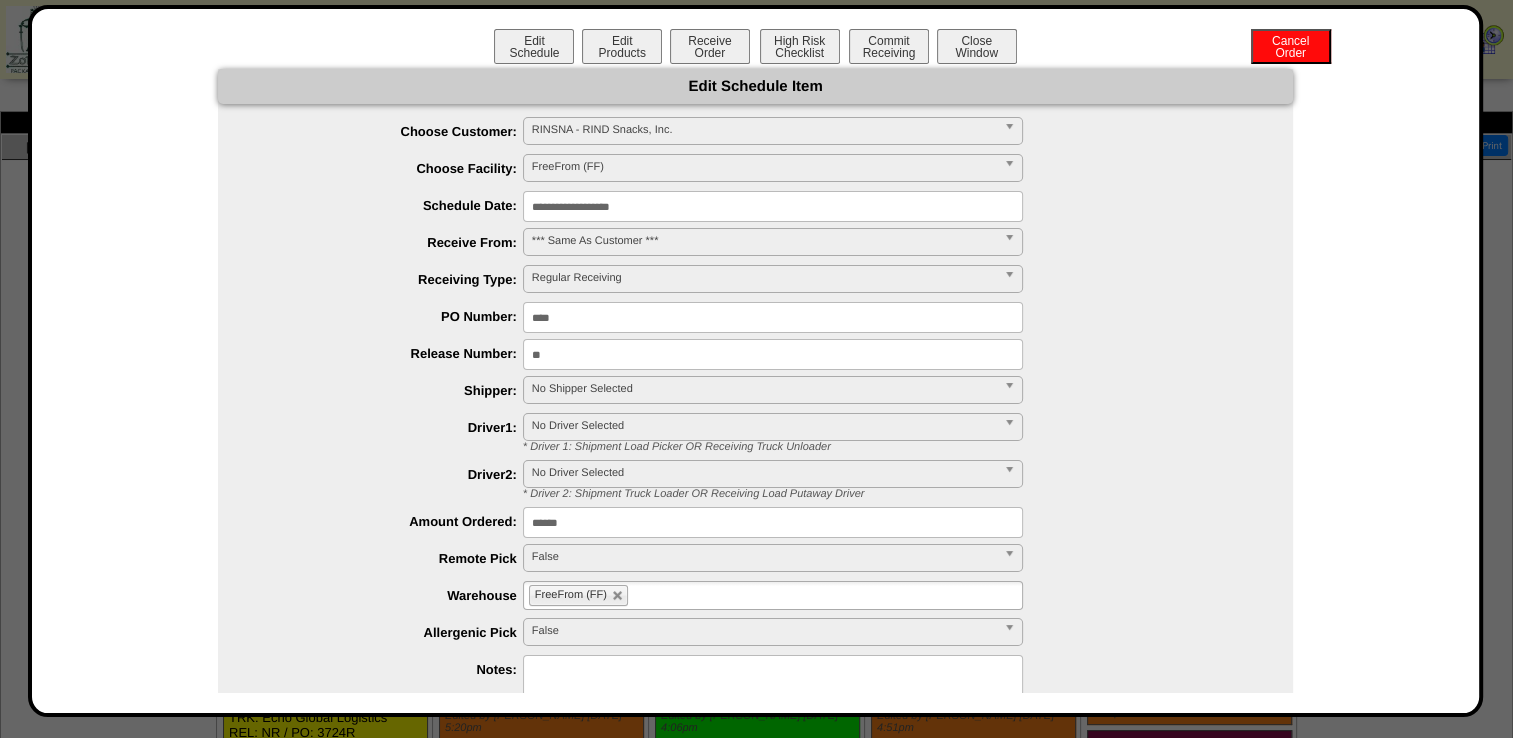 click on "No Shipper Selected" at bounding box center (764, 389) 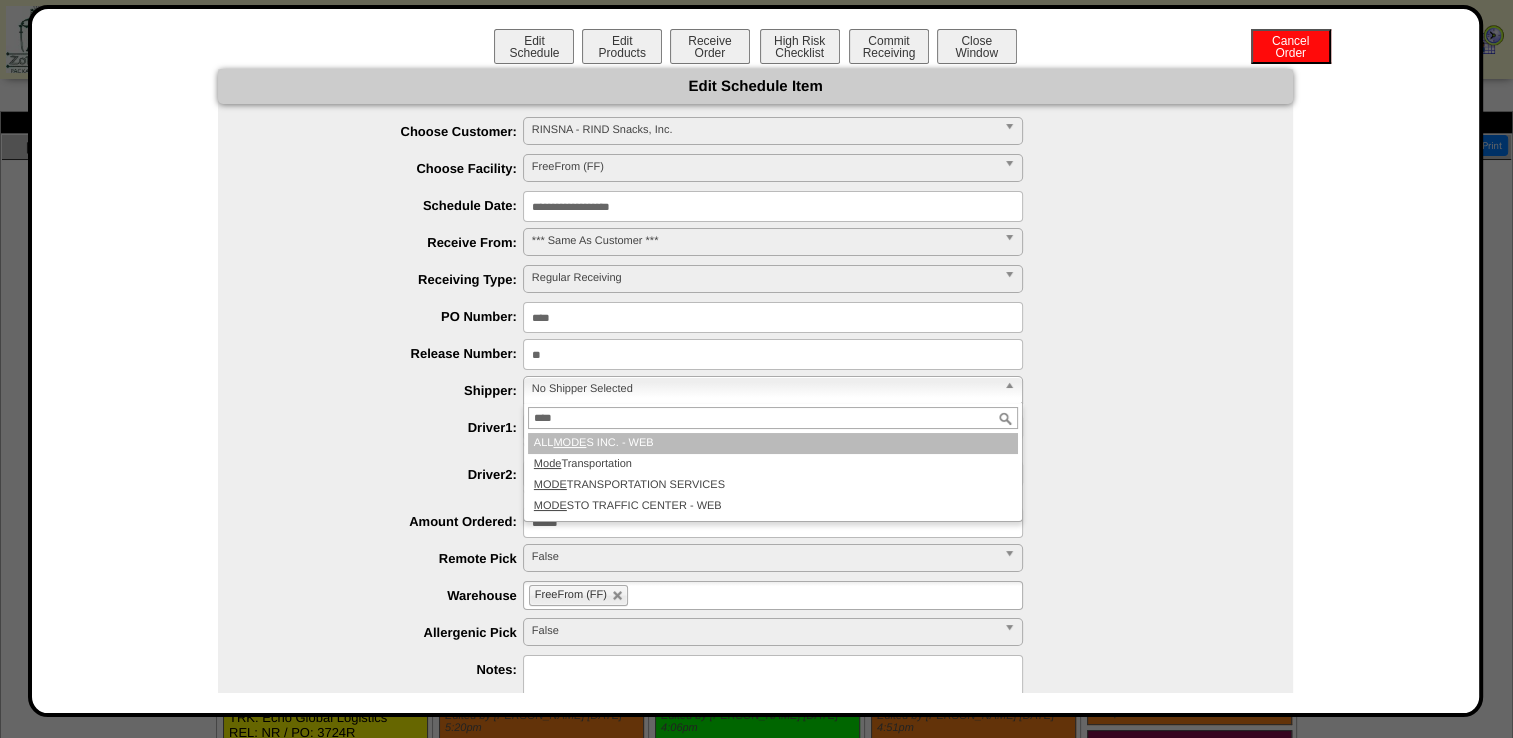 type on "****" 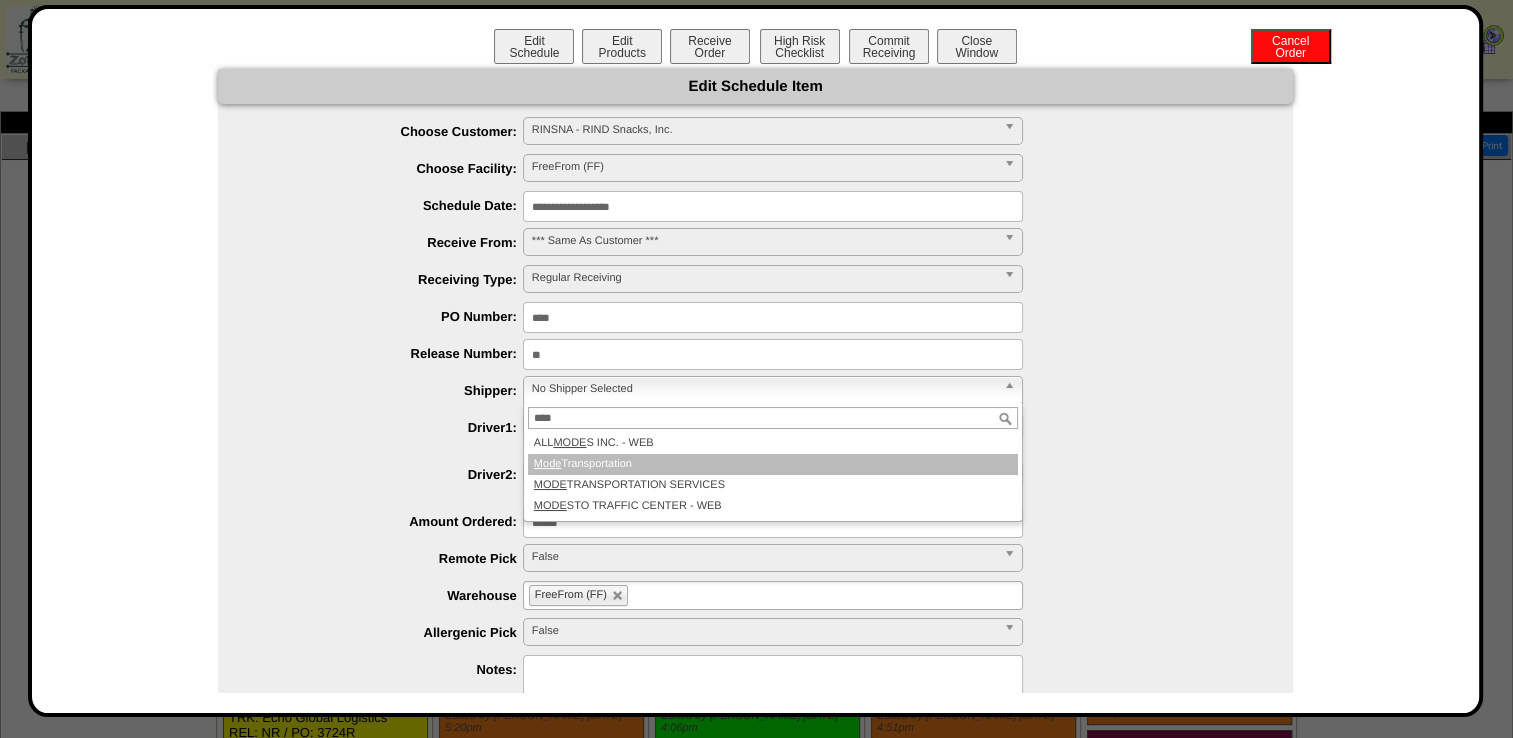 click on "Mode  Transportation" at bounding box center [773, 464] 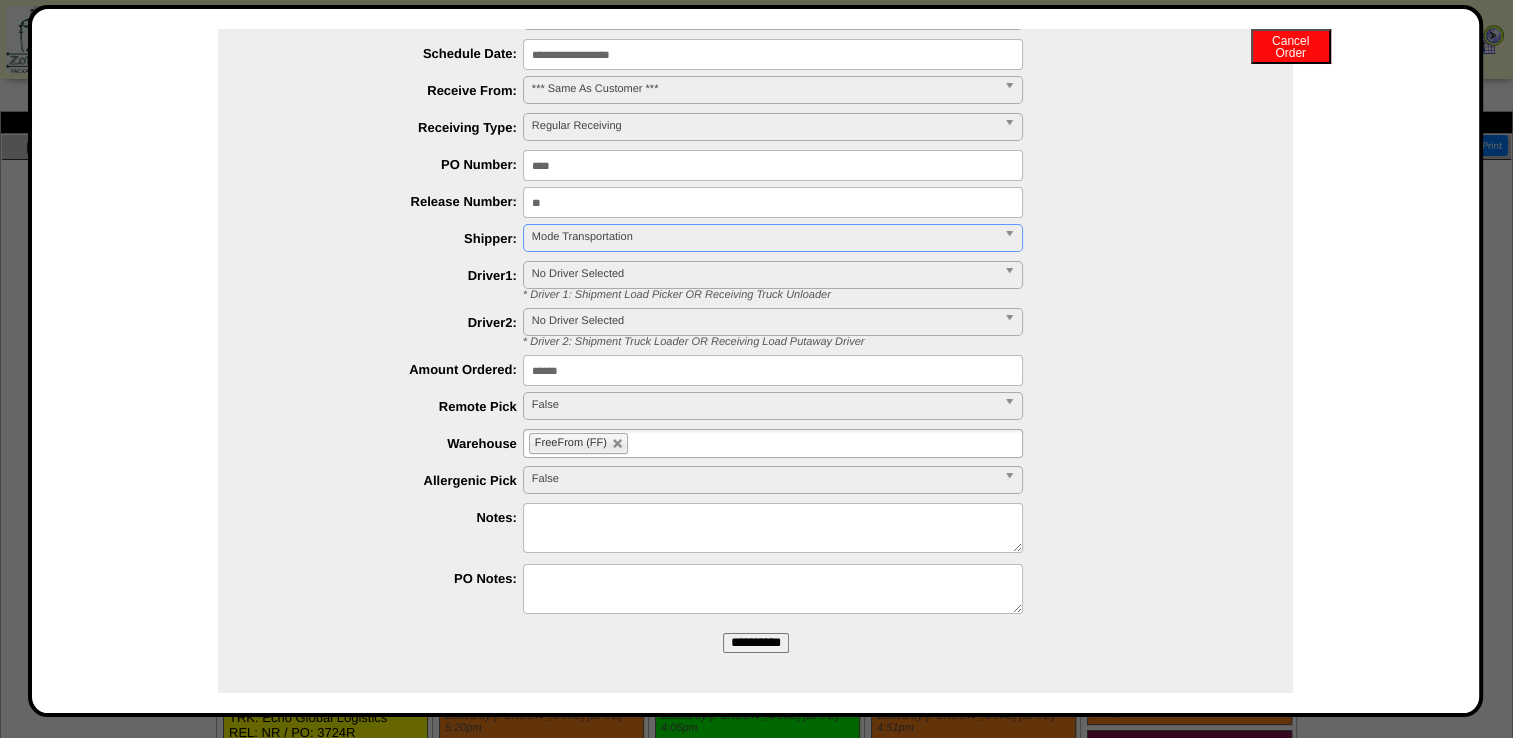scroll, scrollTop: 158, scrollLeft: 0, axis: vertical 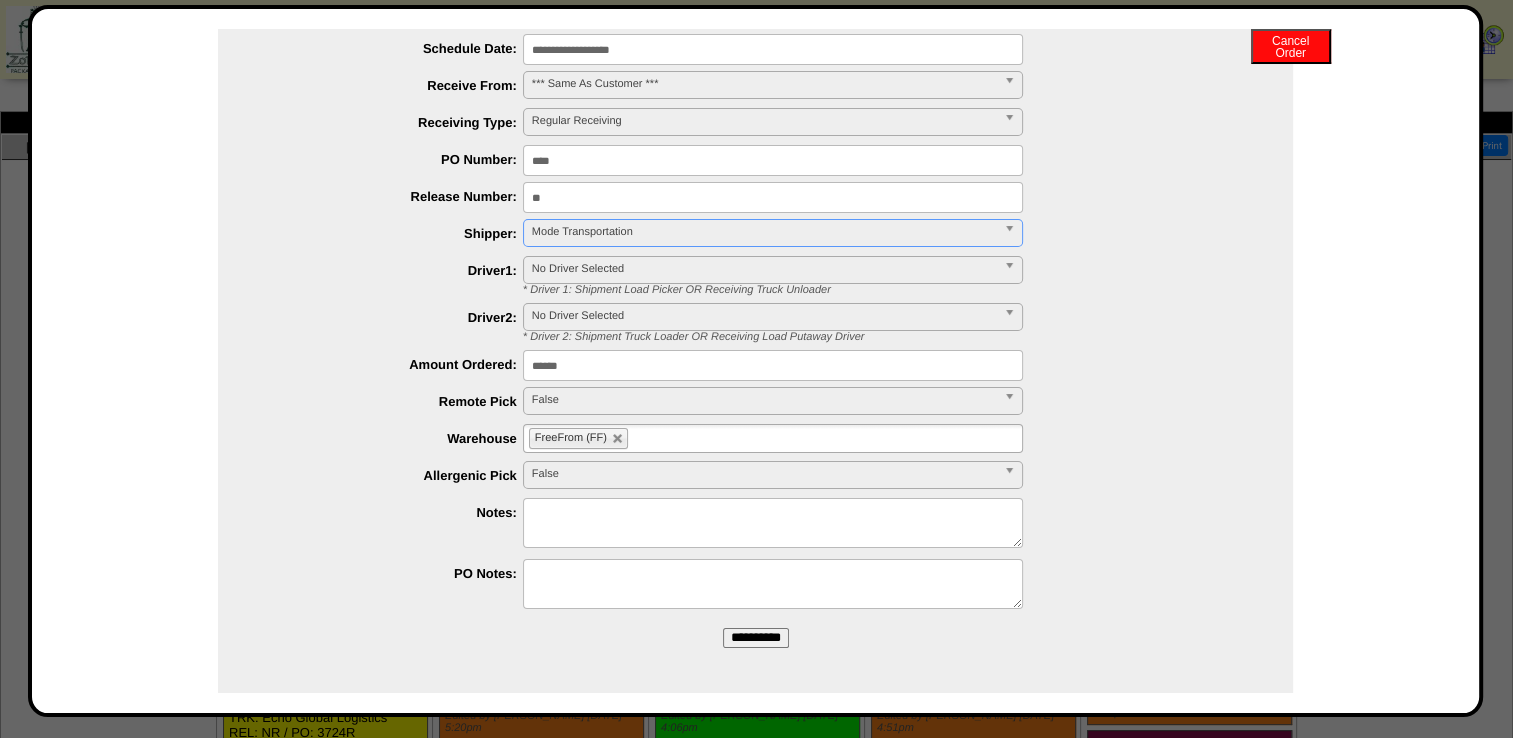 click on "**********" at bounding box center (756, 638) 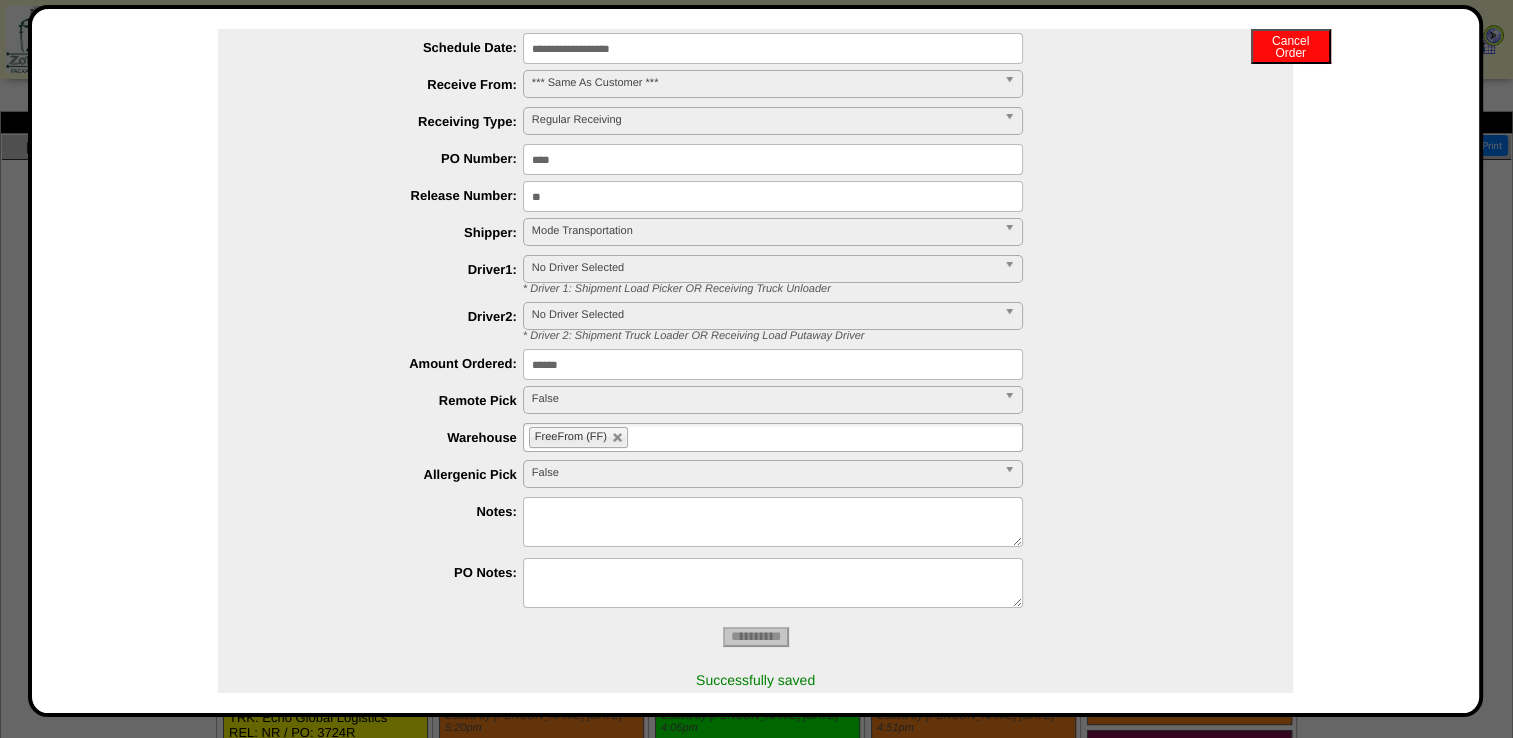 scroll, scrollTop: 0, scrollLeft: 0, axis: both 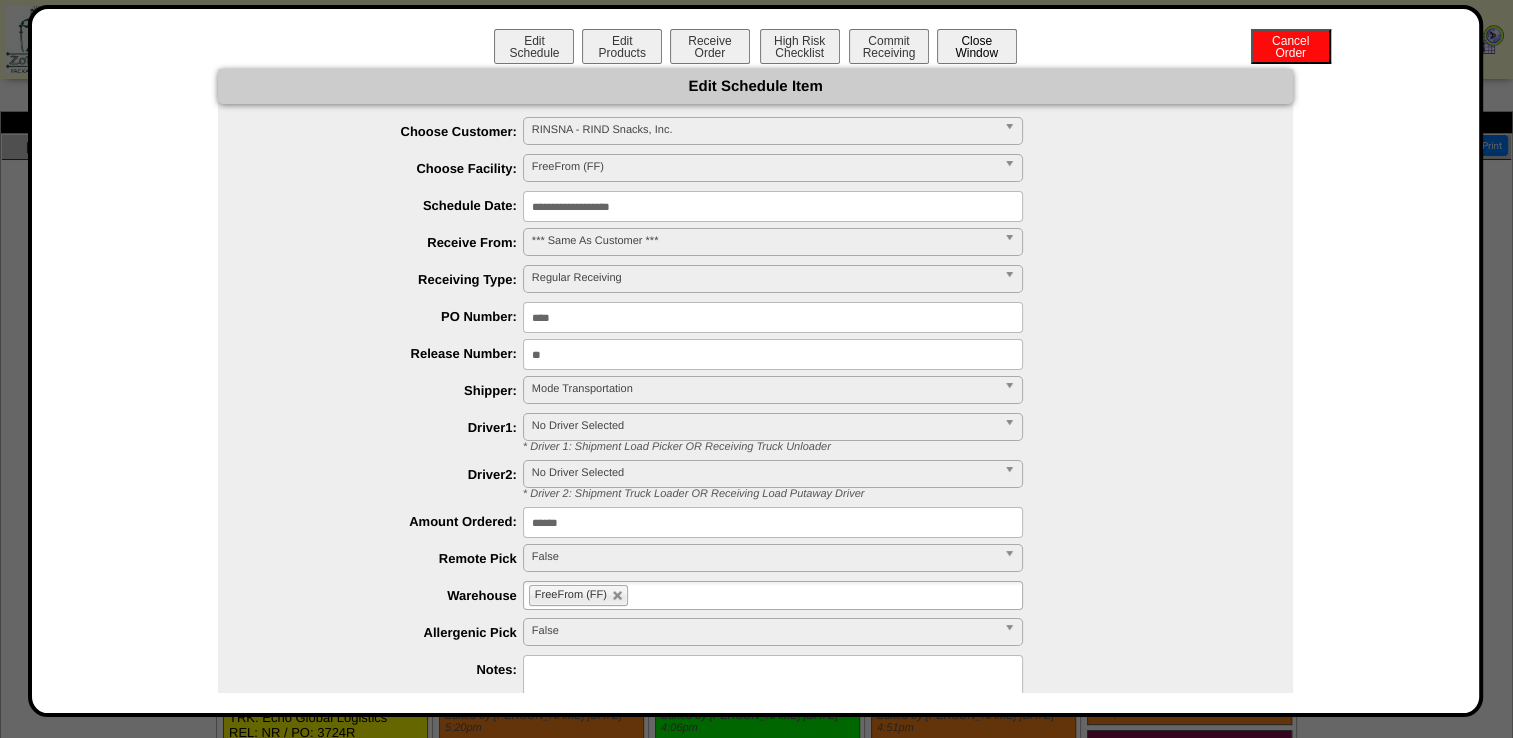 click on "Close Window" at bounding box center (977, 46) 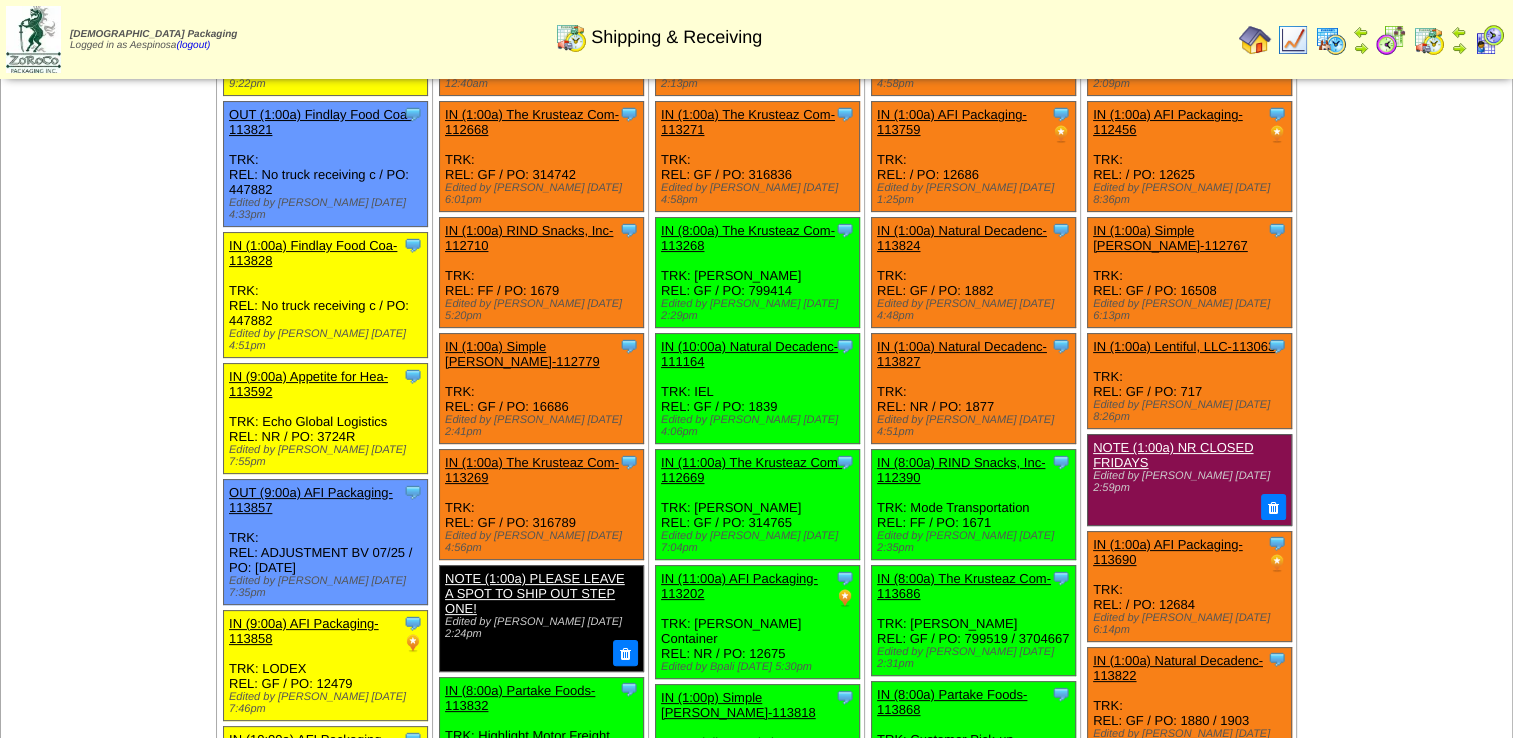 scroll, scrollTop: 300, scrollLeft: 0, axis: vertical 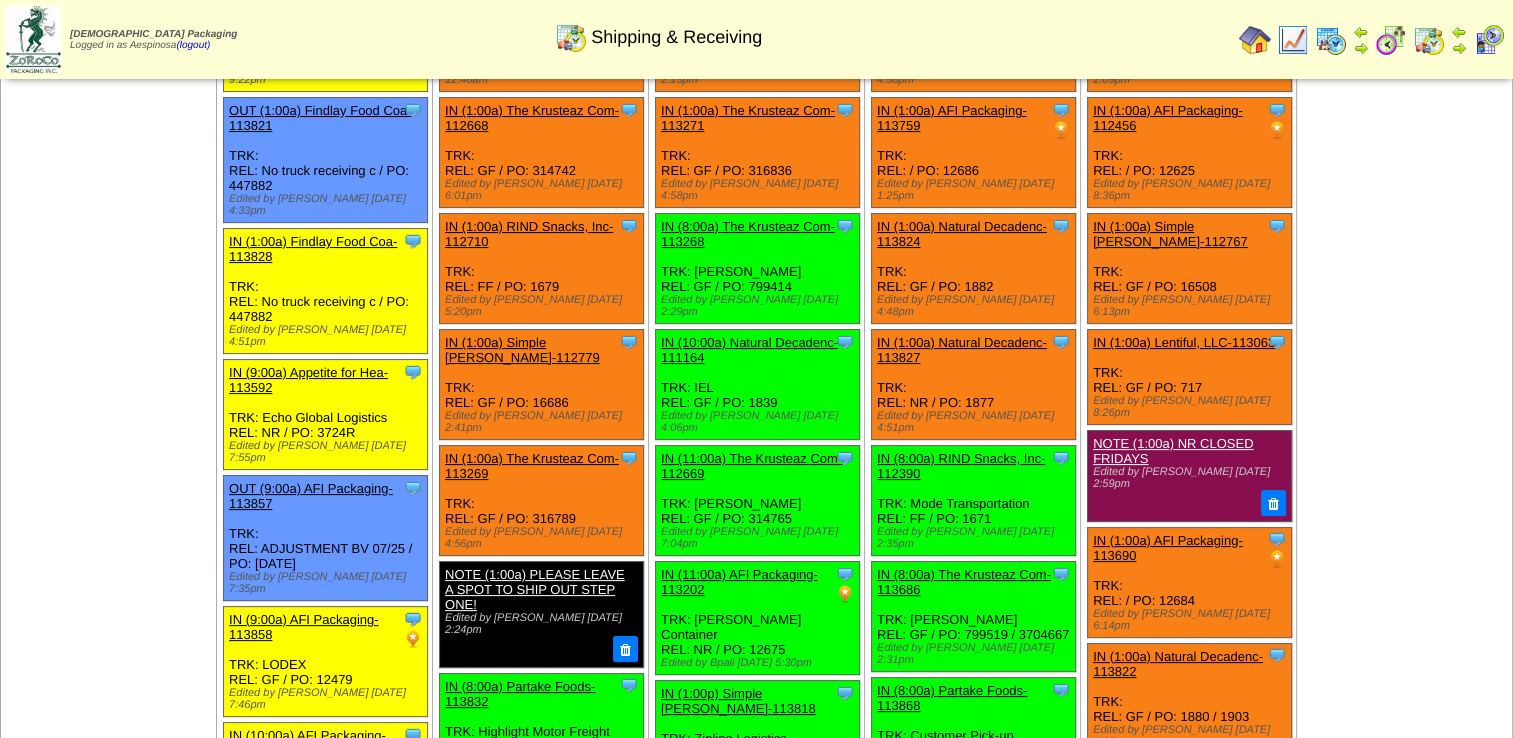 click on "IN
(1:00a)
RIND Snacks, Inc-112710" at bounding box center [529, 234] 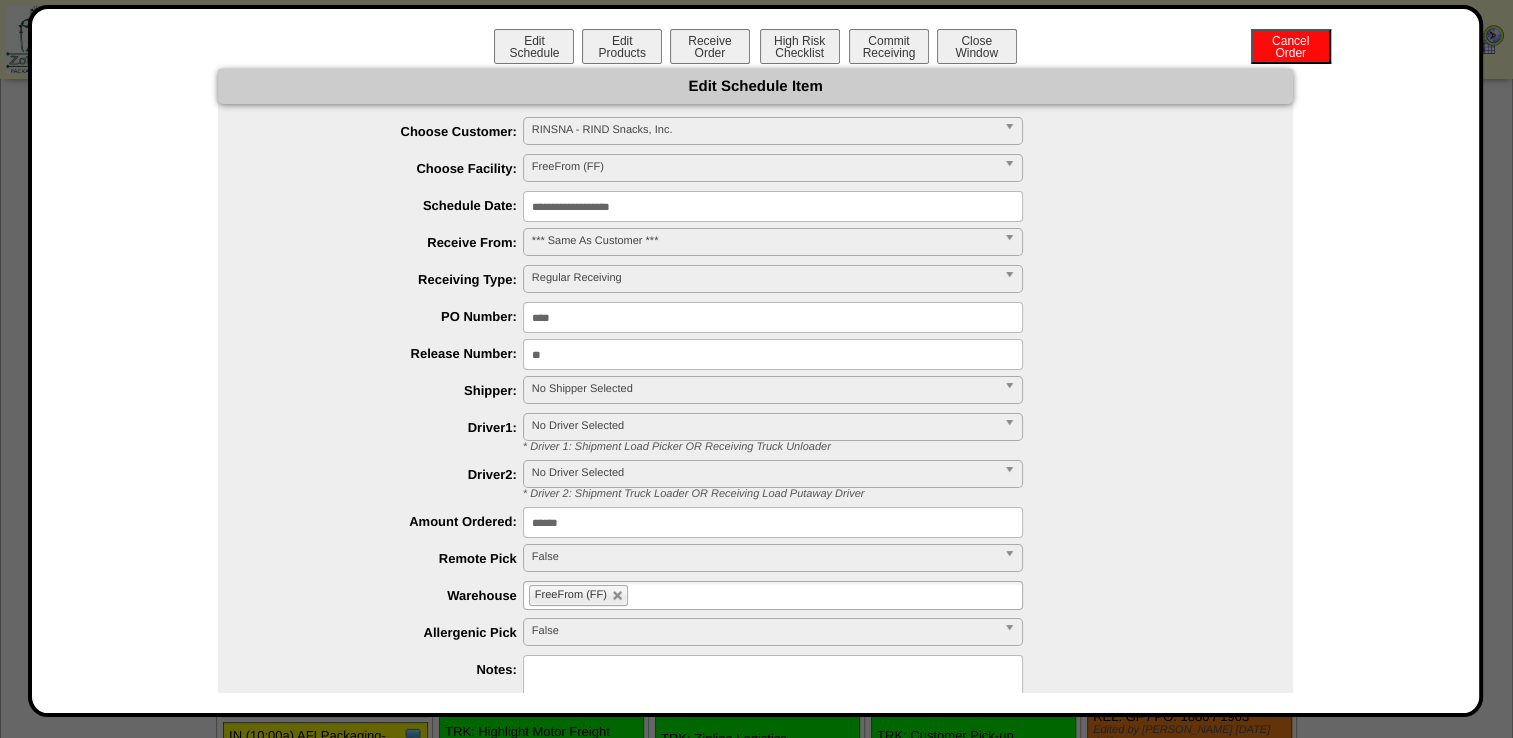 click on "**********" at bounding box center [773, 206] 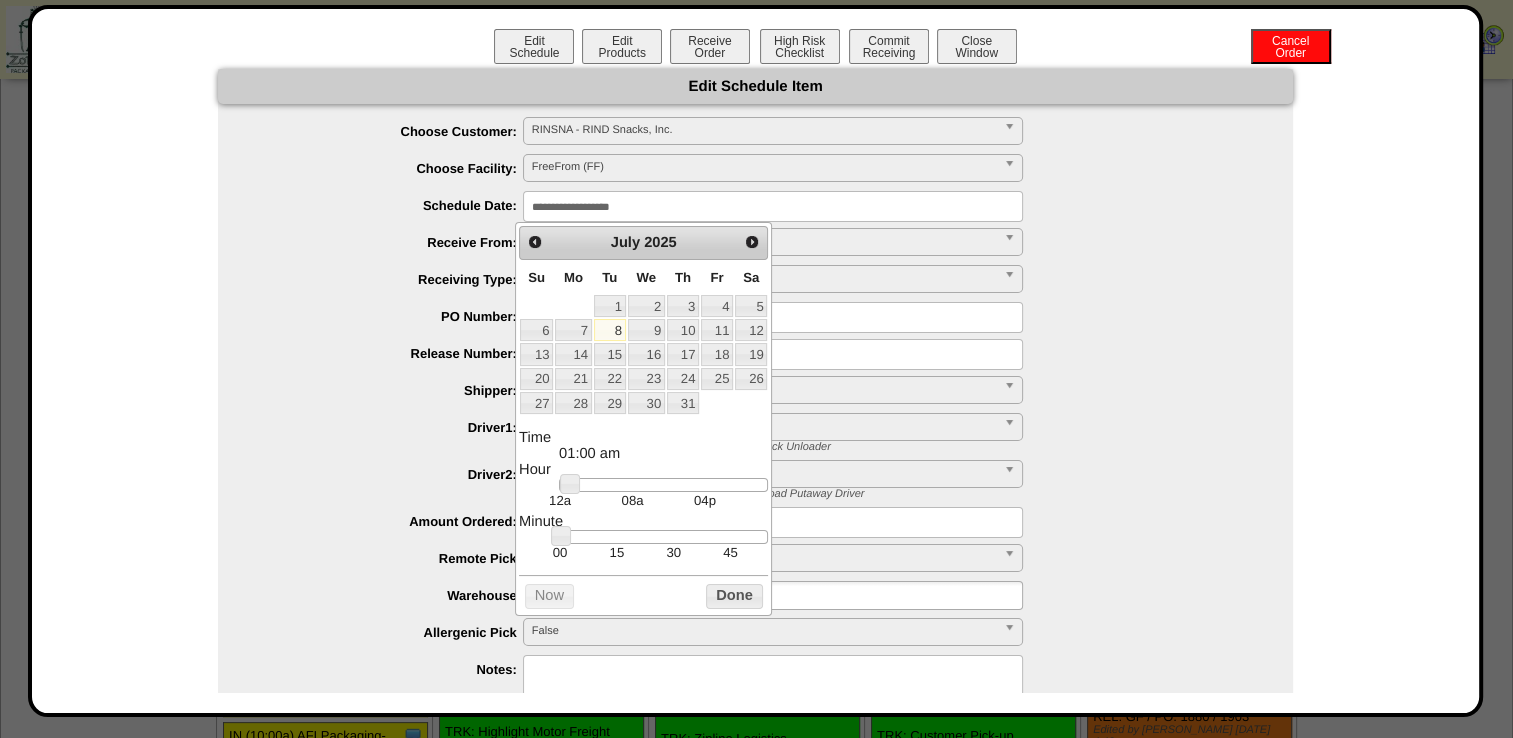 click on "10" at bounding box center [683, 330] 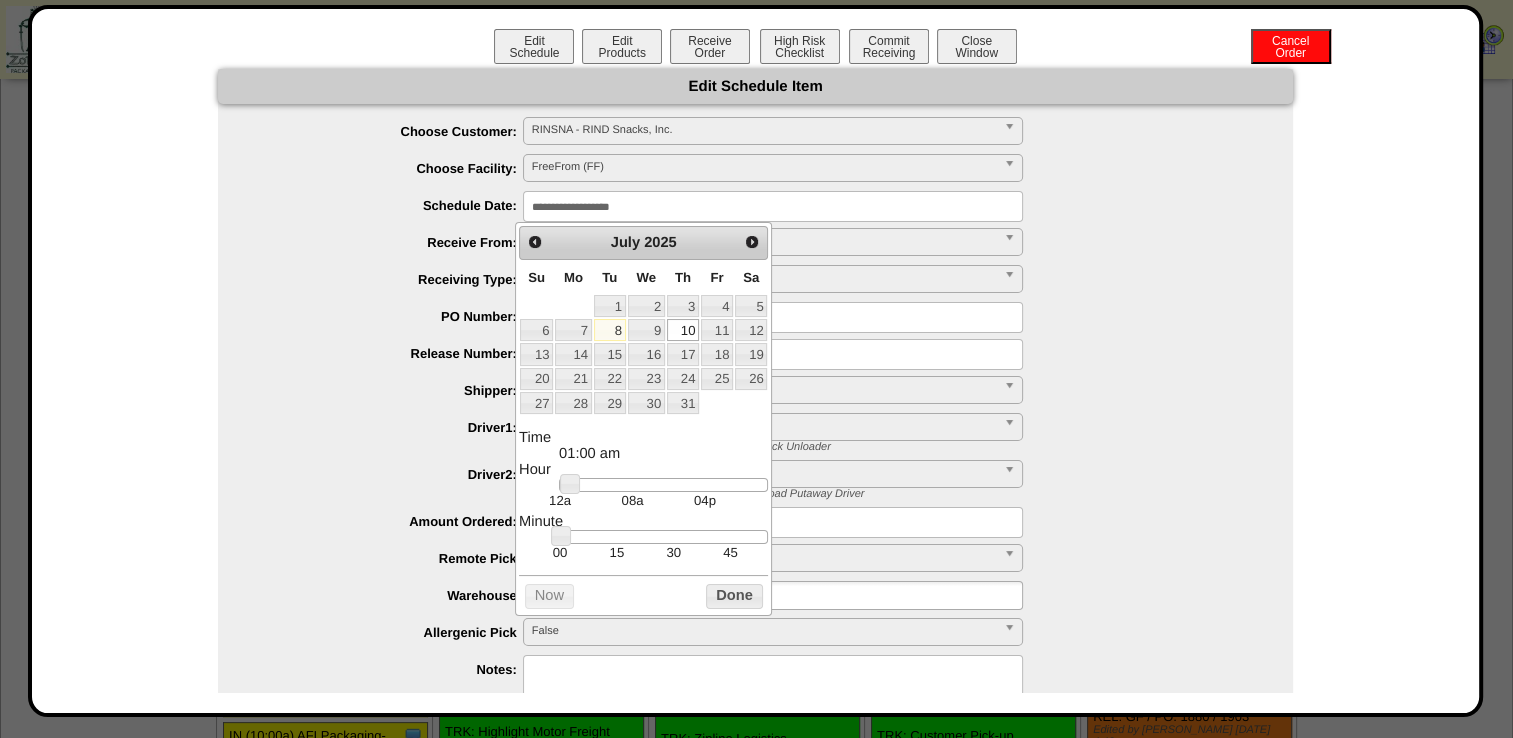 type on "**********" 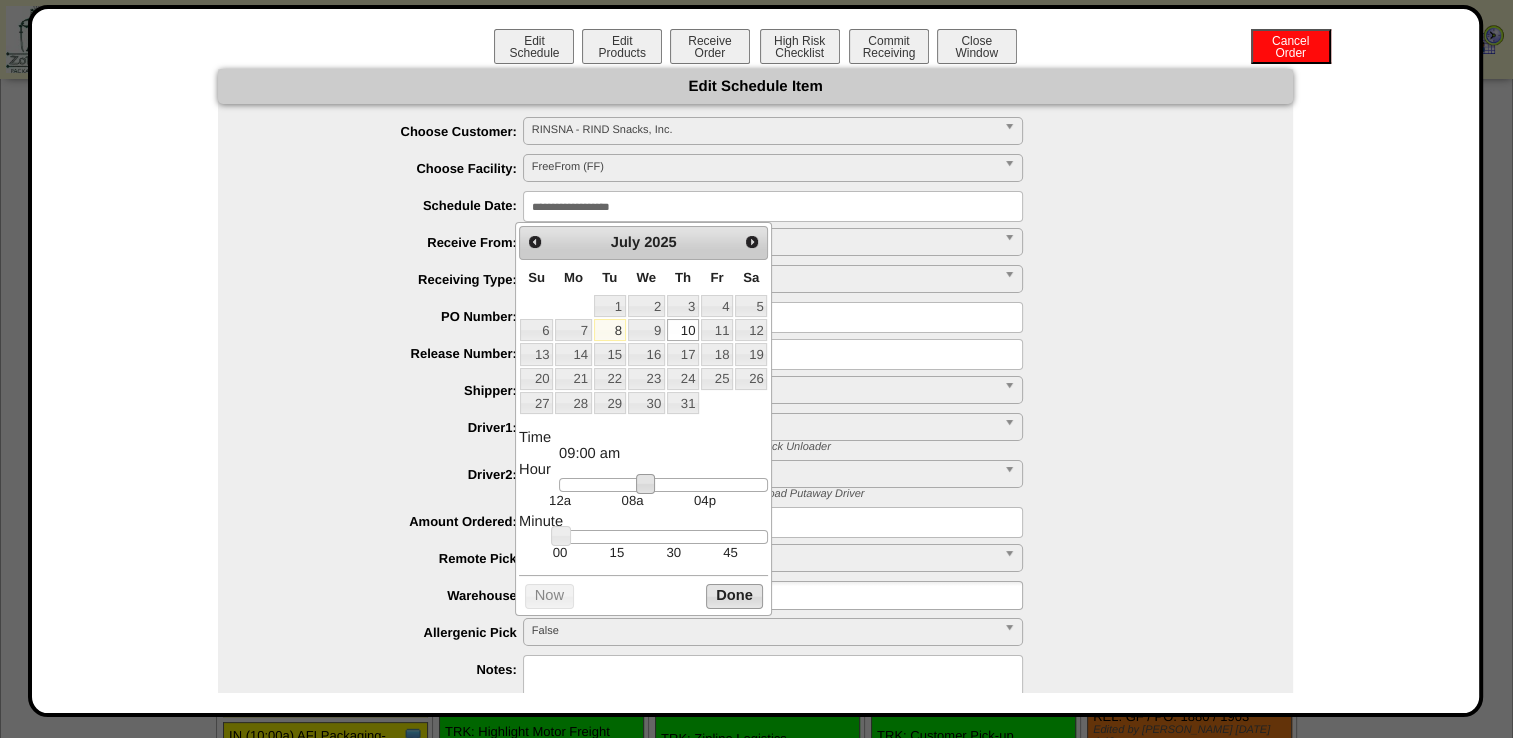 click on "Done" at bounding box center (734, 596) 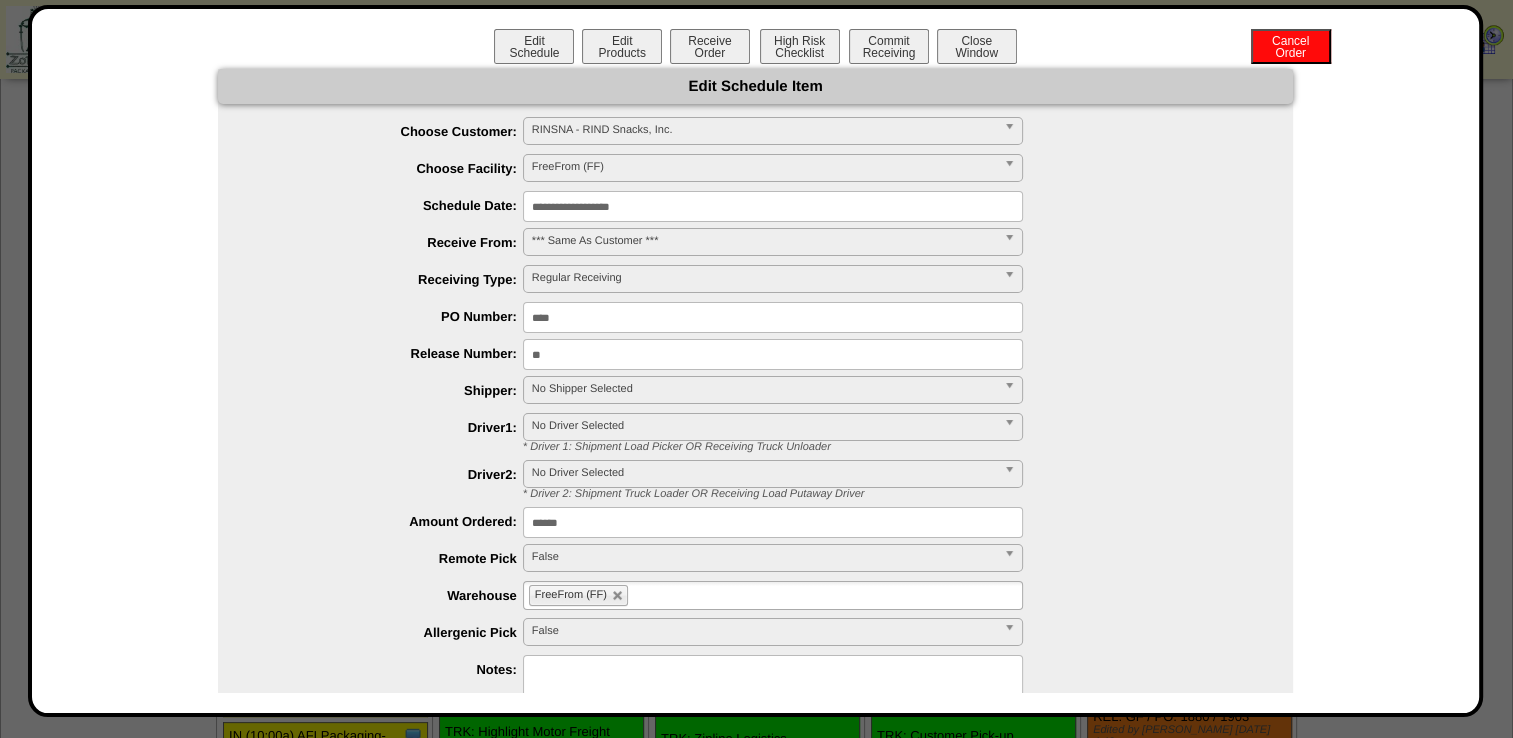 click on "No Shipper Selected" at bounding box center (764, 389) 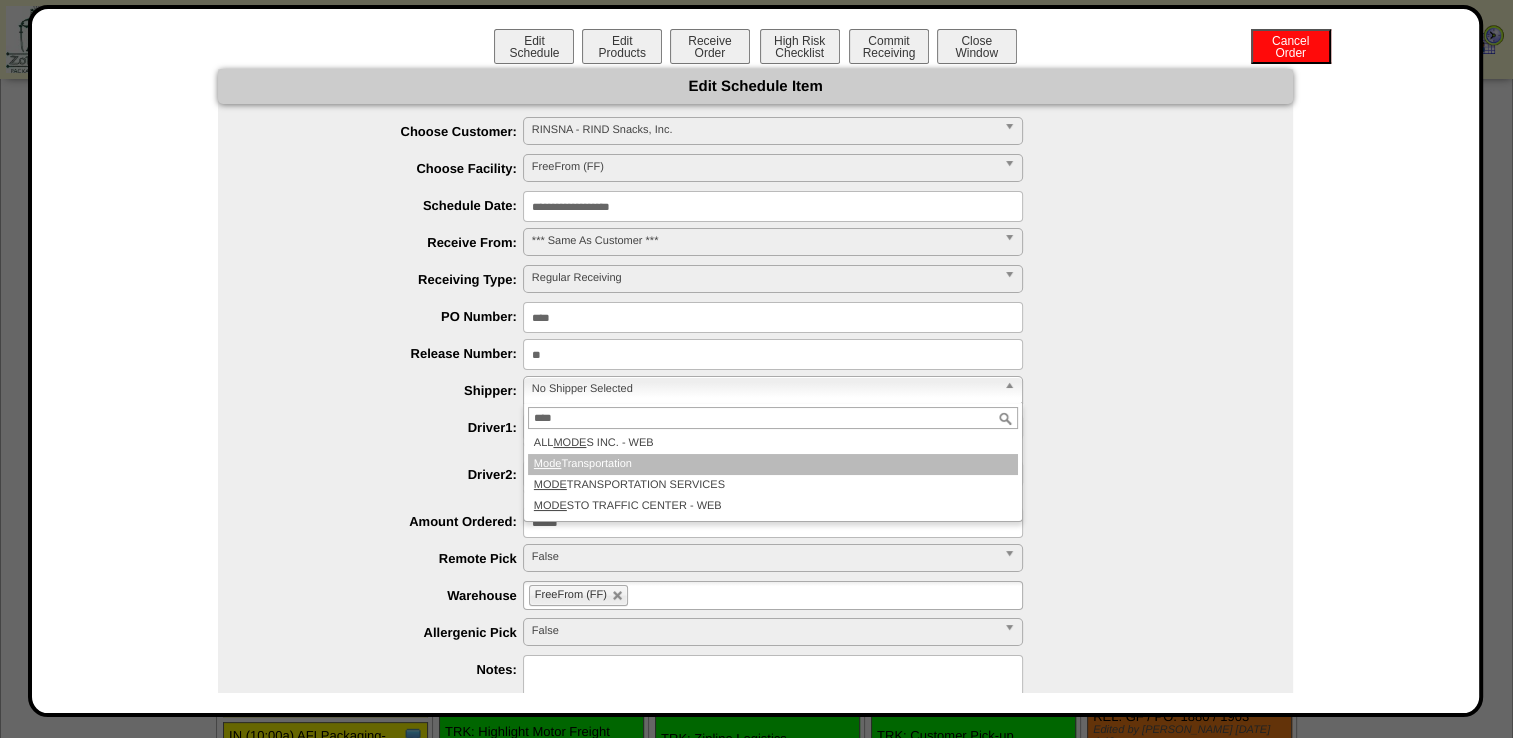 type on "****" 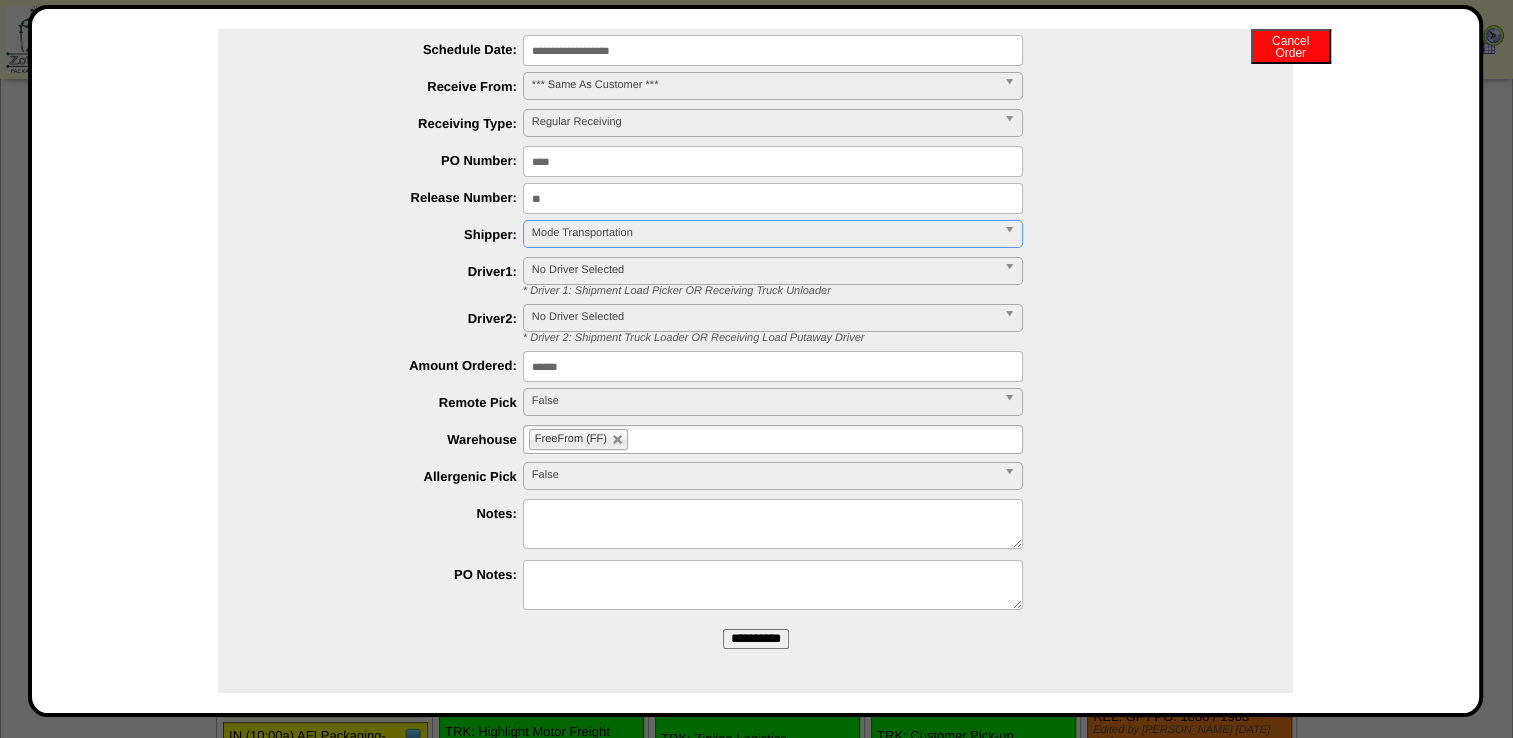 scroll, scrollTop: 158, scrollLeft: 0, axis: vertical 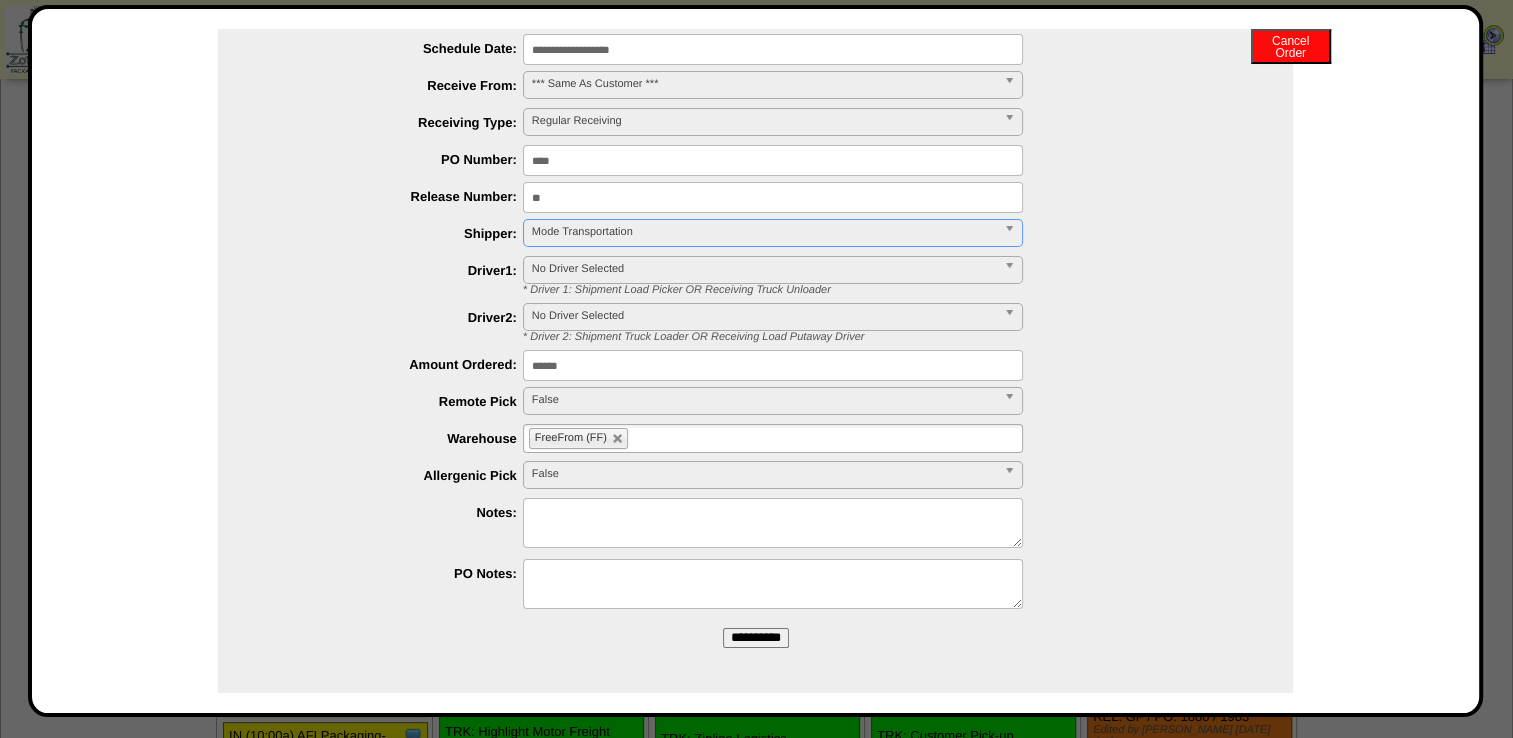click on "**********" at bounding box center (756, 638) 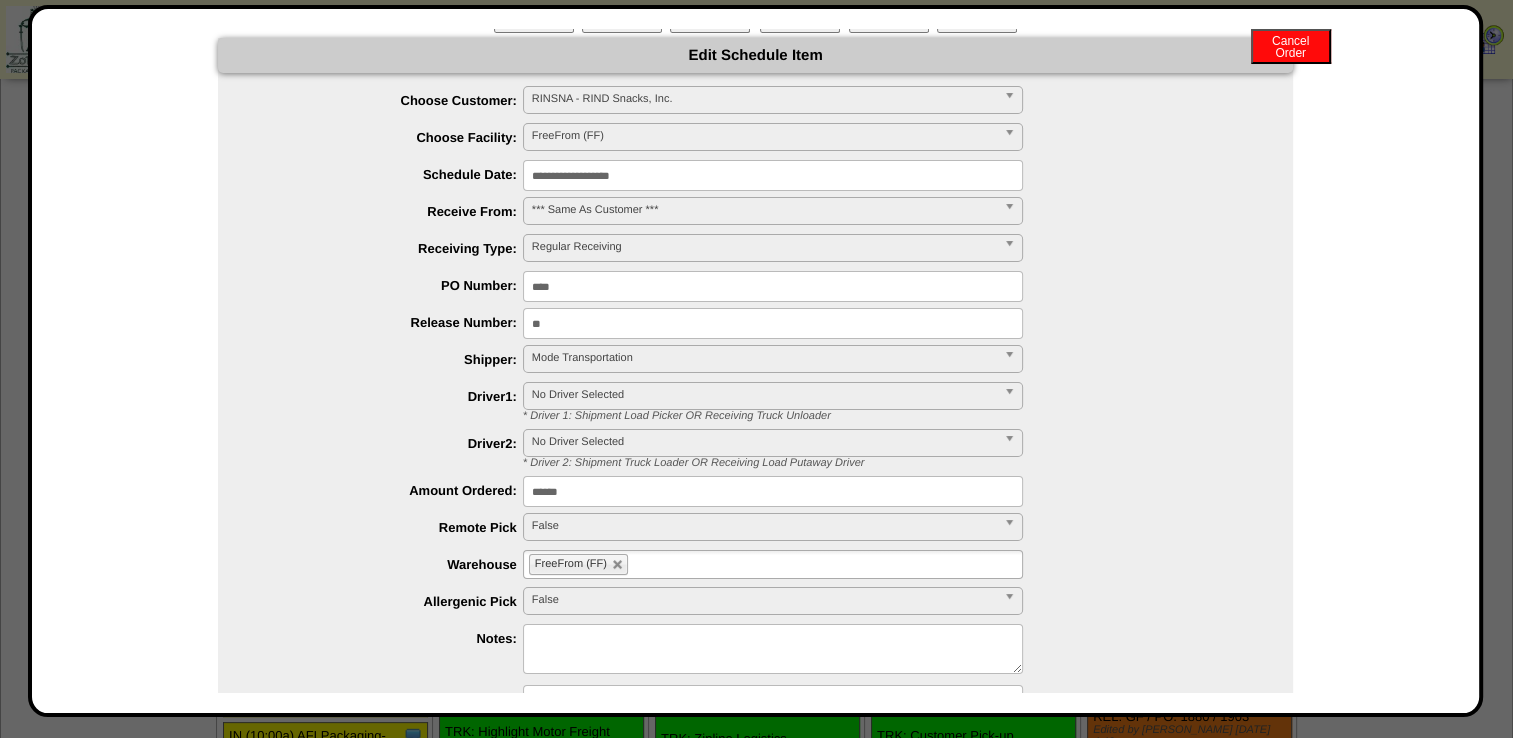 scroll, scrollTop: 0, scrollLeft: 0, axis: both 